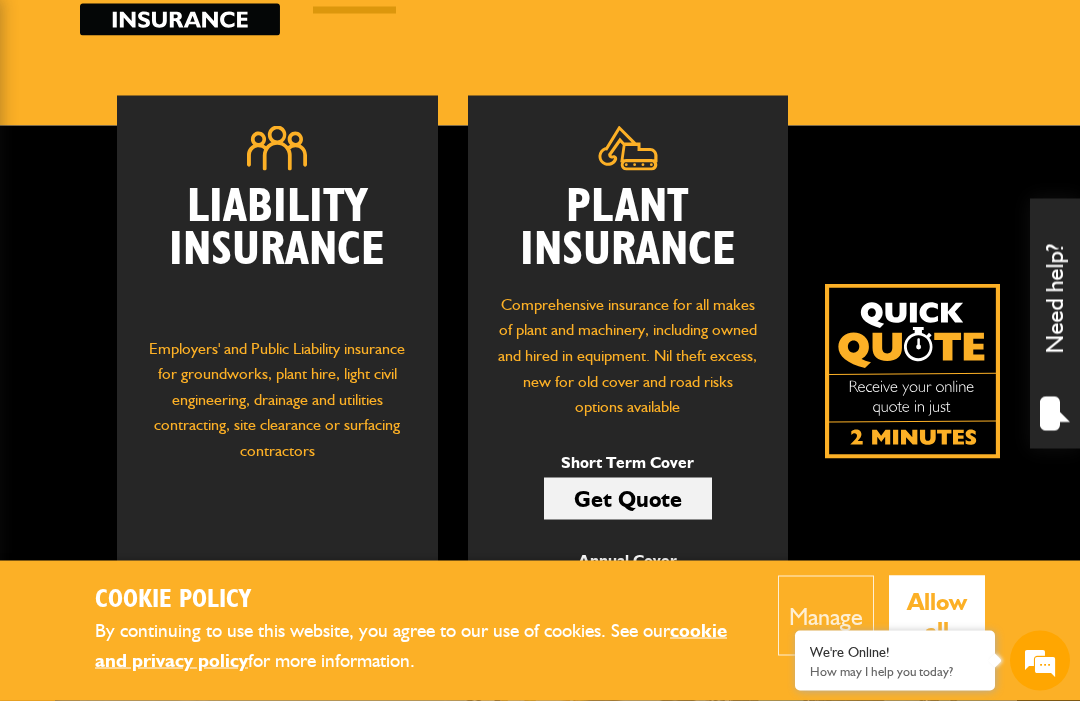 scroll, scrollTop: 210, scrollLeft: 0, axis: vertical 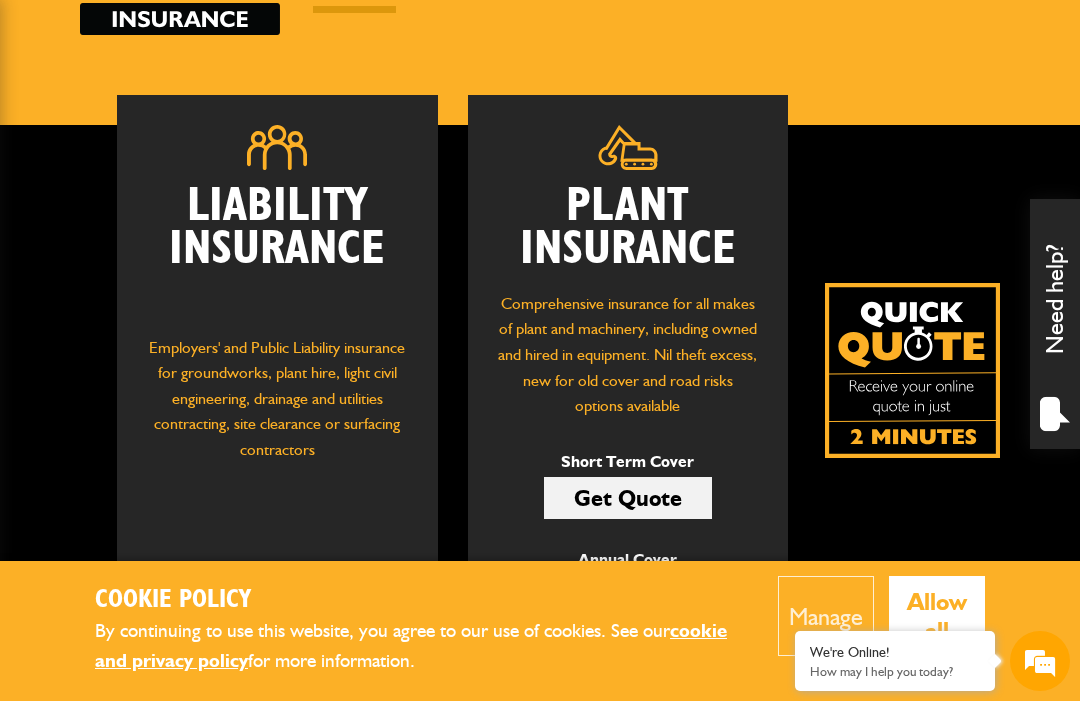 click on "Get Quote" at bounding box center (628, 498) 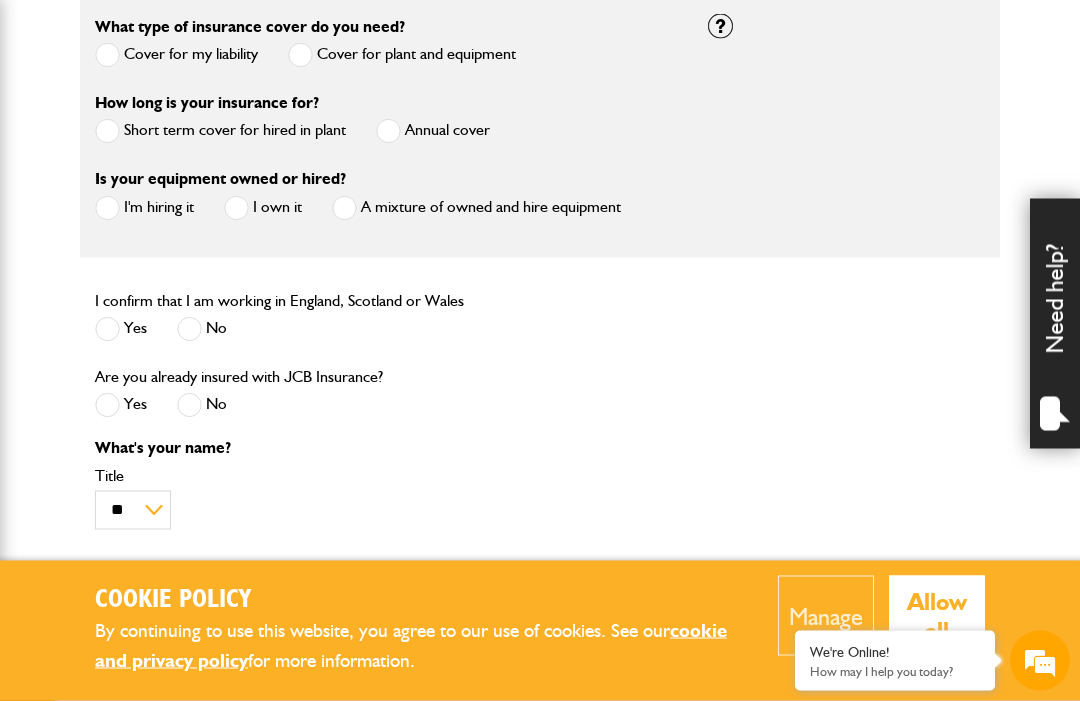 scroll, scrollTop: 619, scrollLeft: 0, axis: vertical 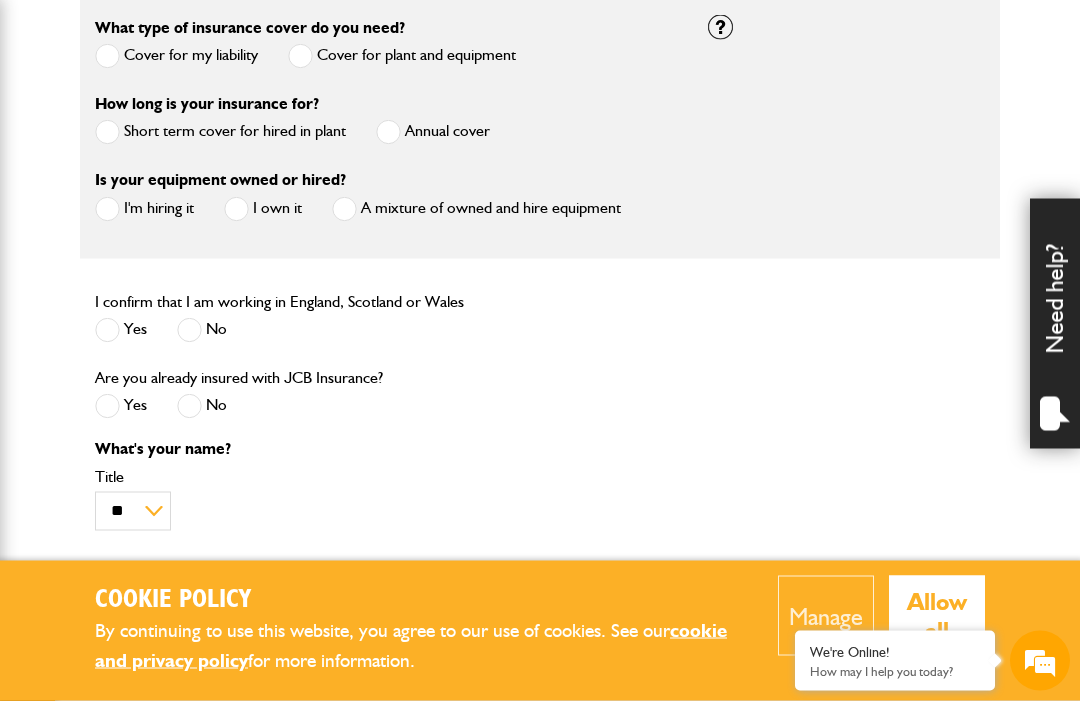 click at bounding box center [107, 132] 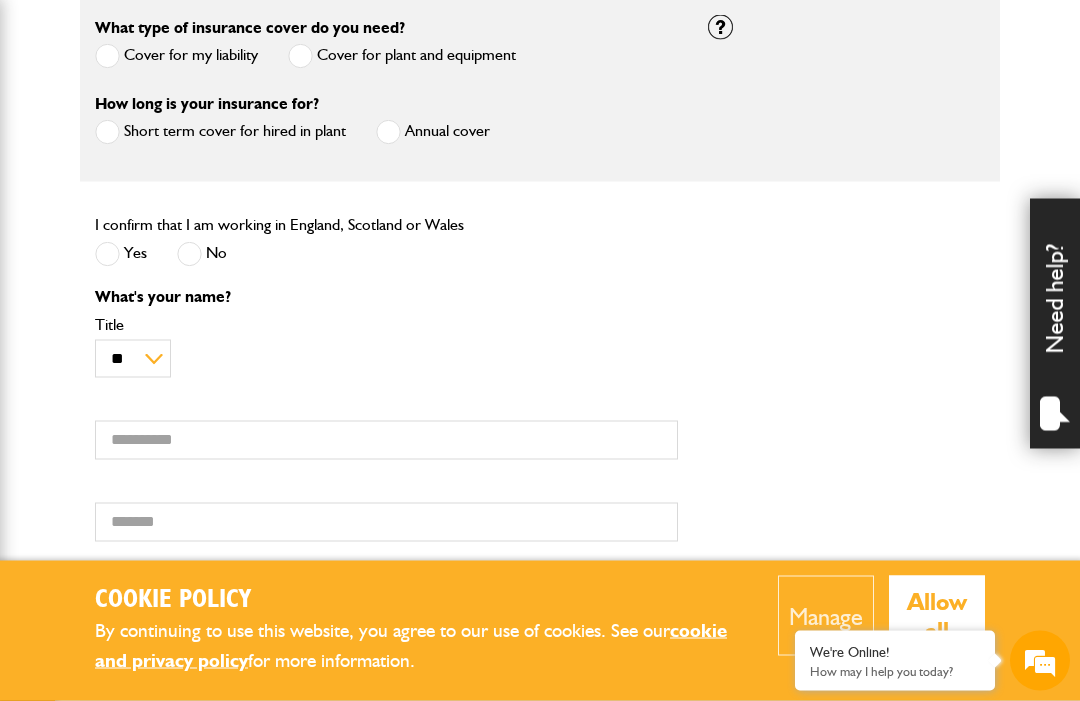 scroll, scrollTop: 620, scrollLeft: 0, axis: vertical 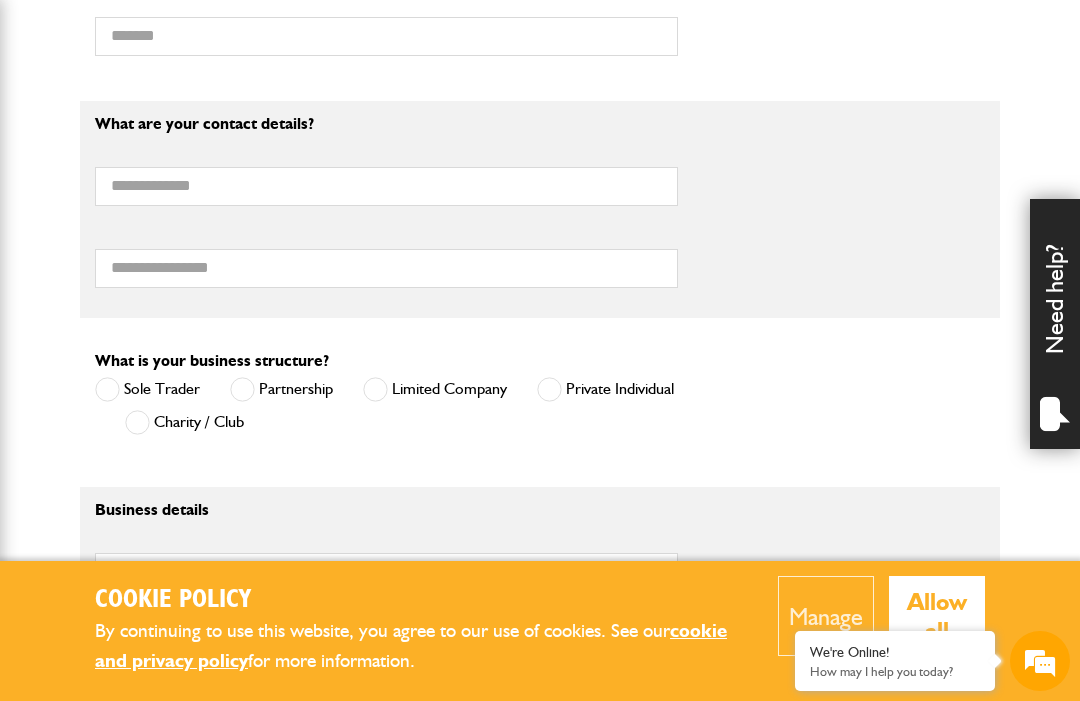 click at bounding box center [549, 389] 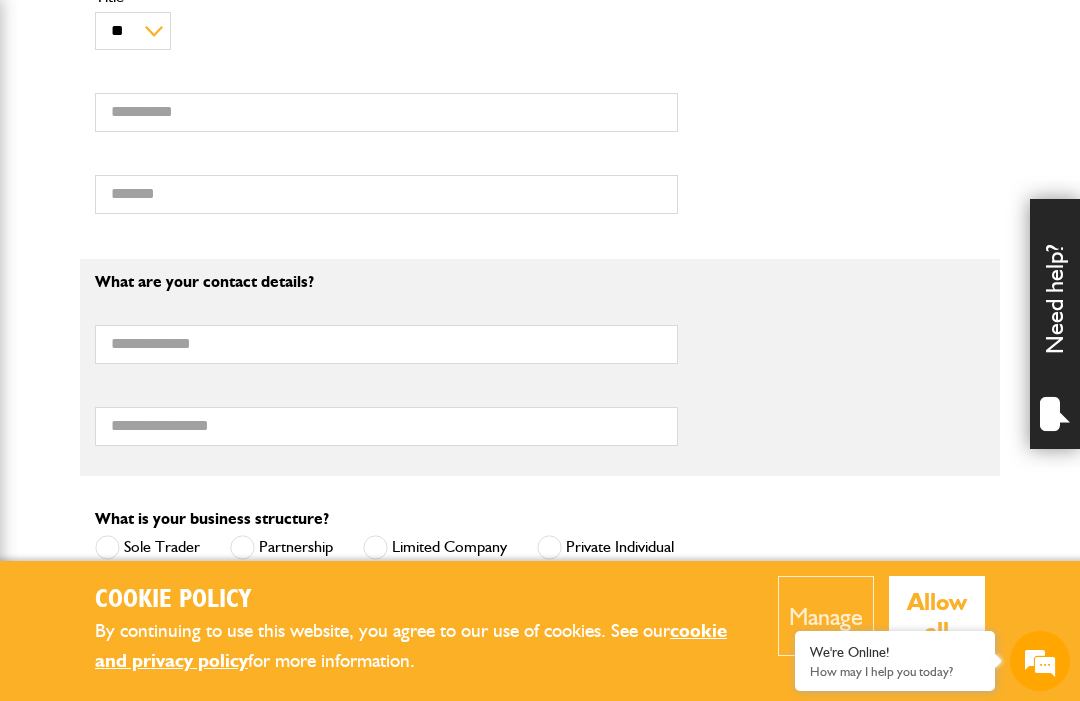 scroll, scrollTop: 817, scrollLeft: 0, axis: vertical 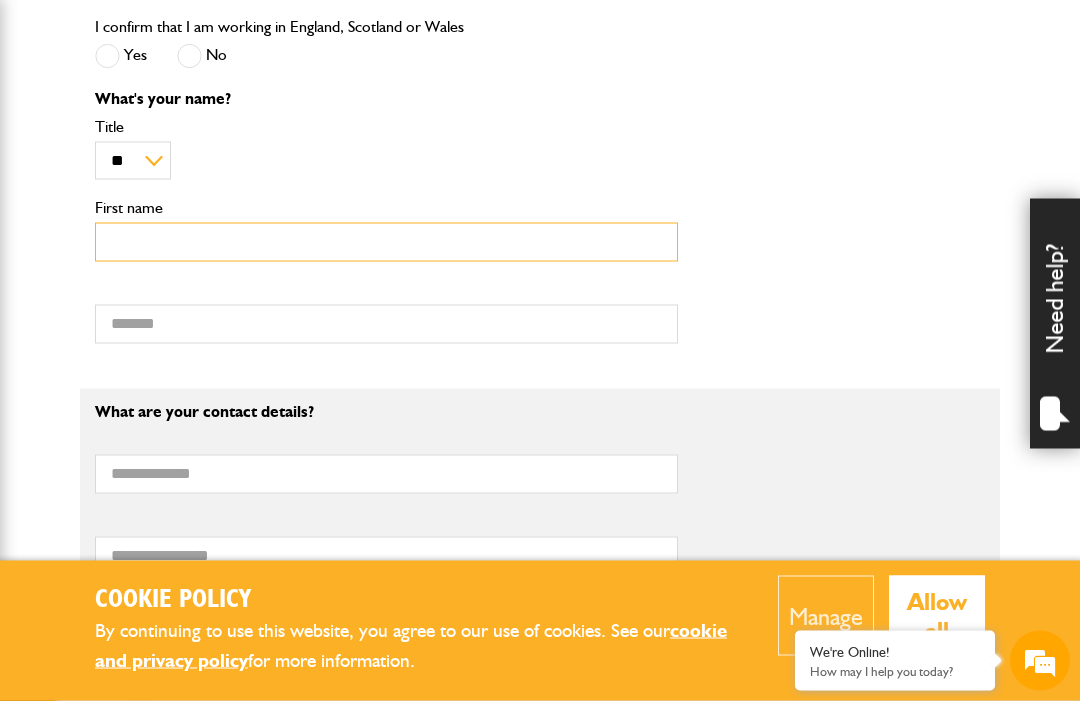 click on "First name" at bounding box center (386, 242) 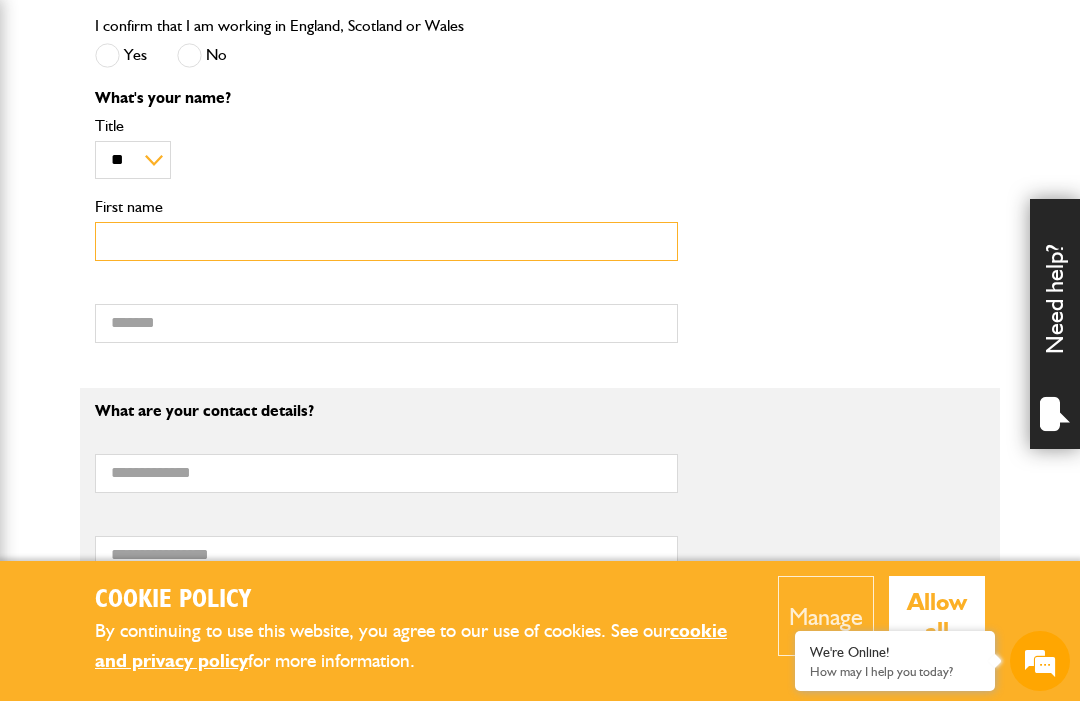 scroll, scrollTop: 817, scrollLeft: 0, axis: vertical 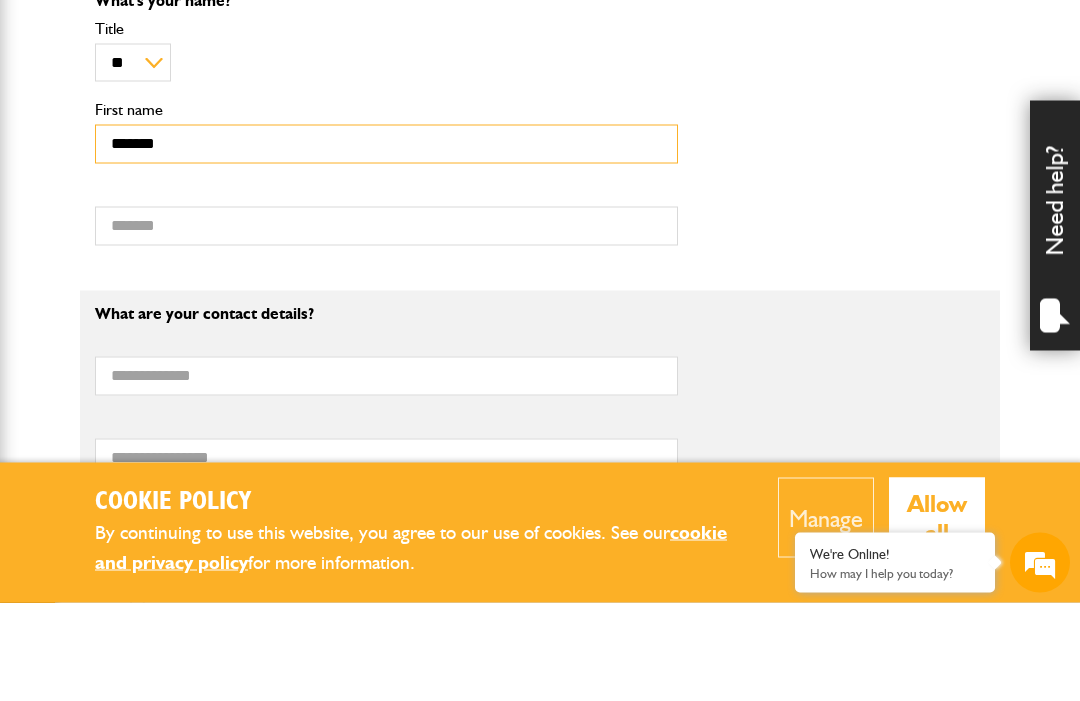 type on "******" 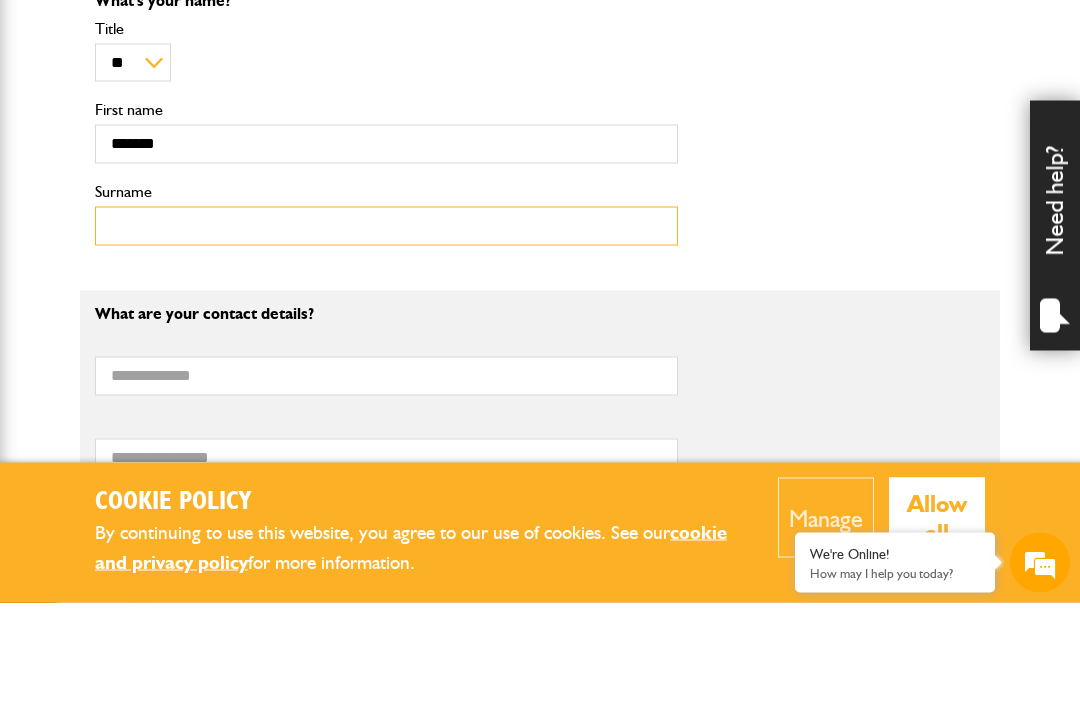 click on "Surname" at bounding box center [386, 324] 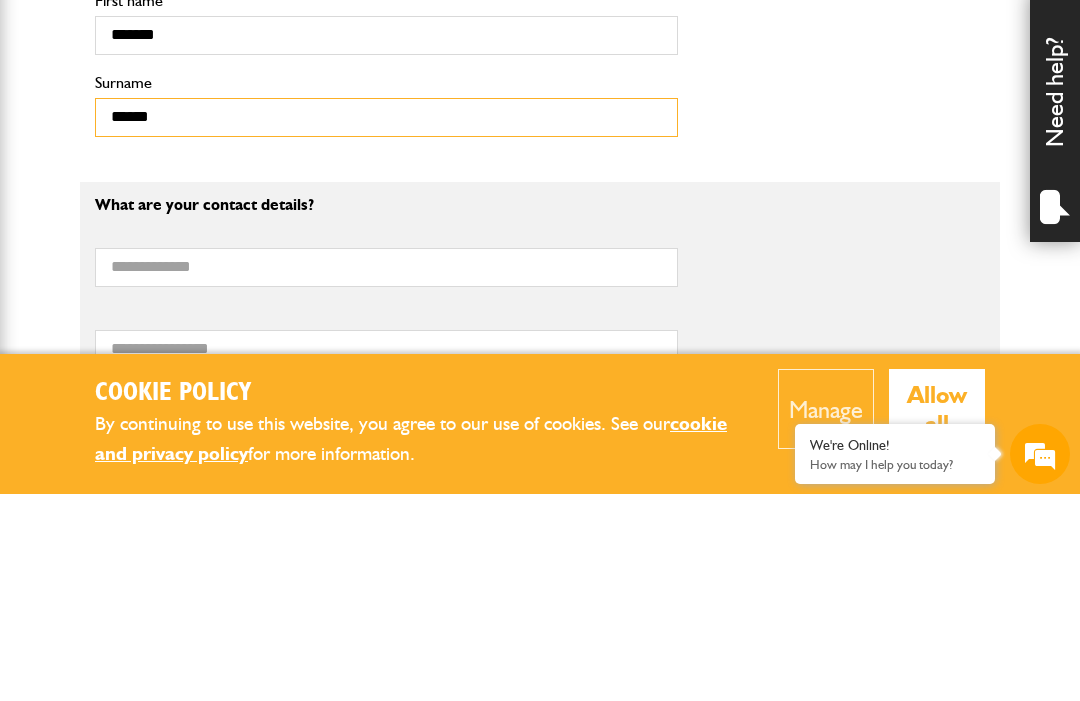 type on "******" 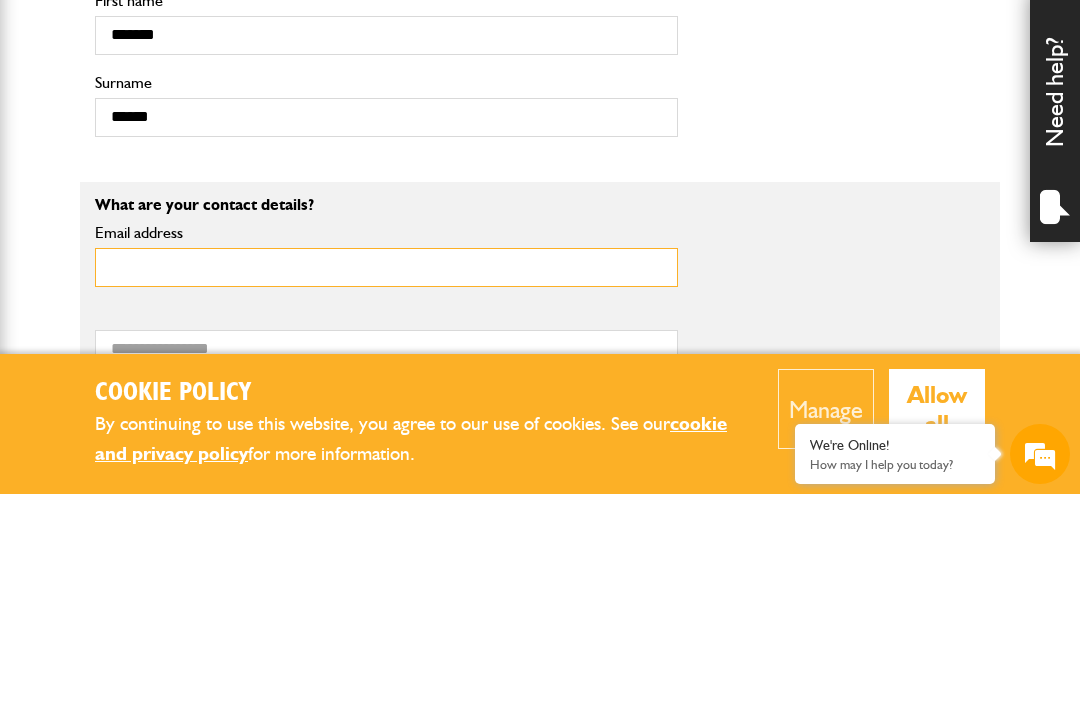 click on "Email address" at bounding box center [386, 474] 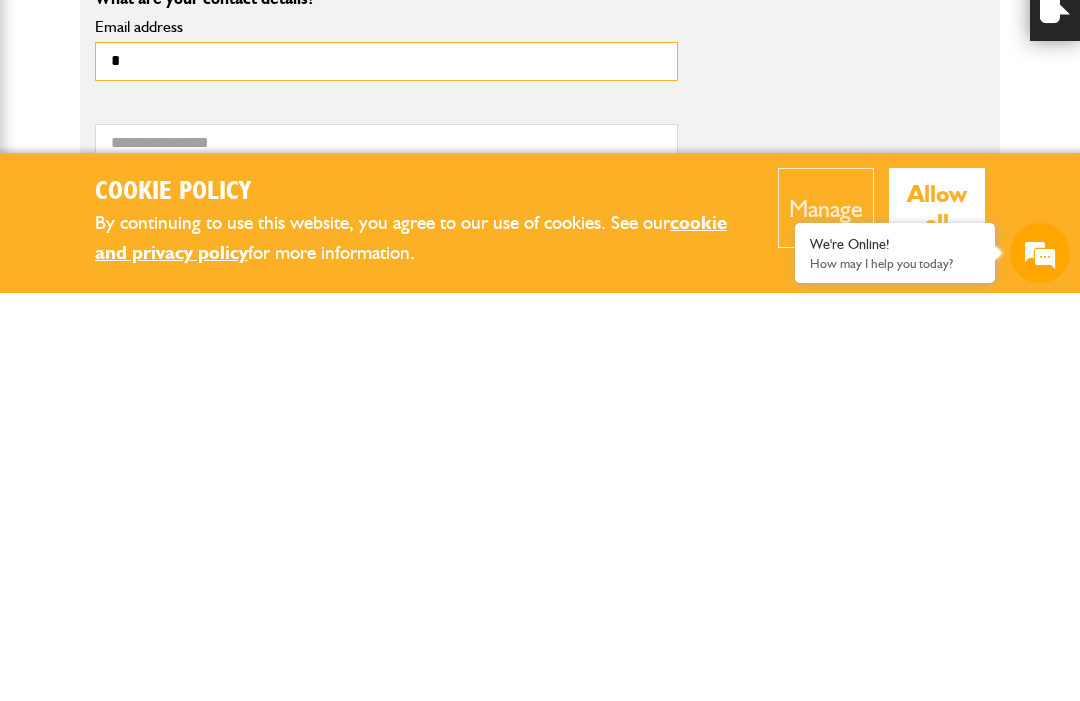 scroll, scrollTop: 824, scrollLeft: 0, axis: vertical 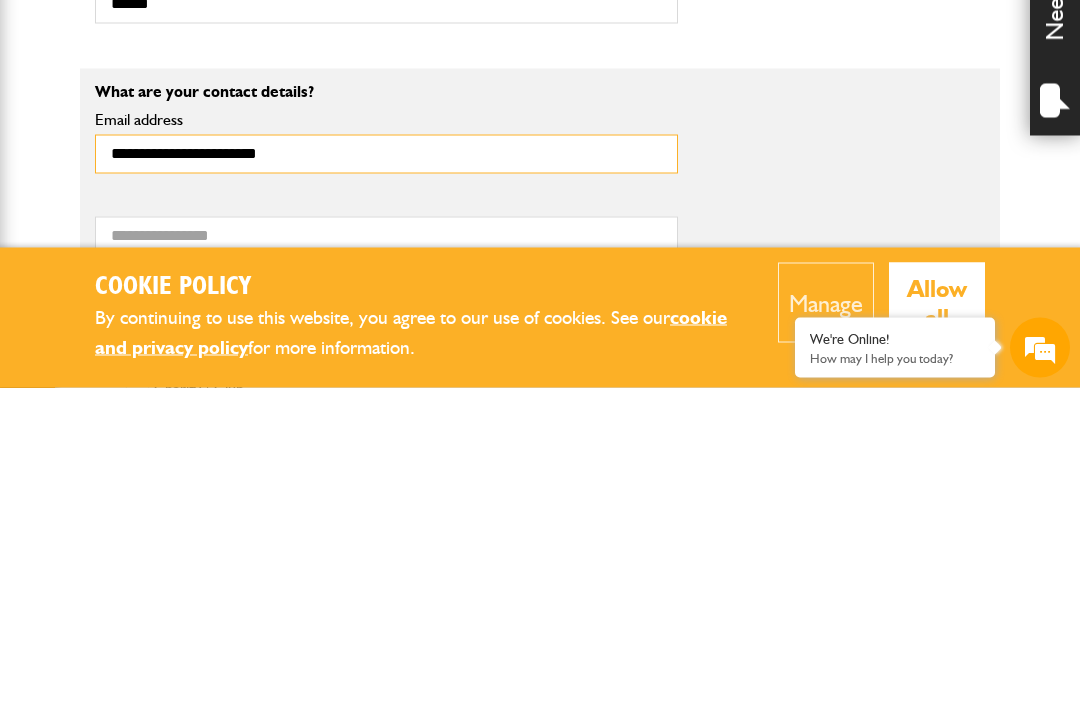 type on "**********" 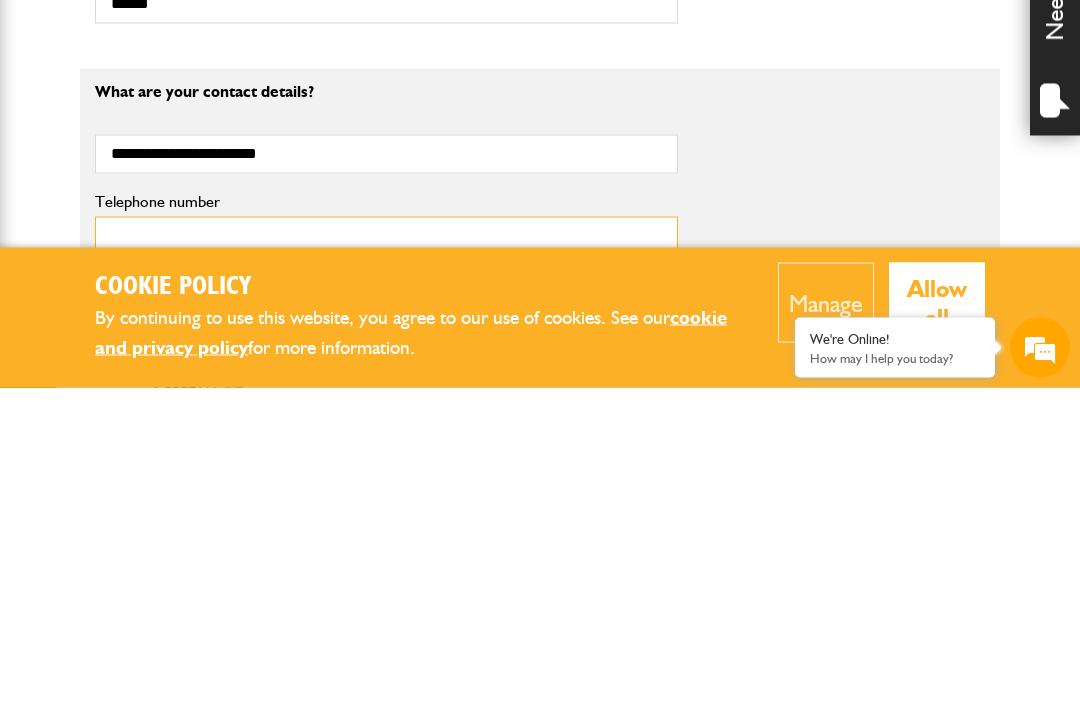 click on "Telephone number" at bounding box center (386, 549) 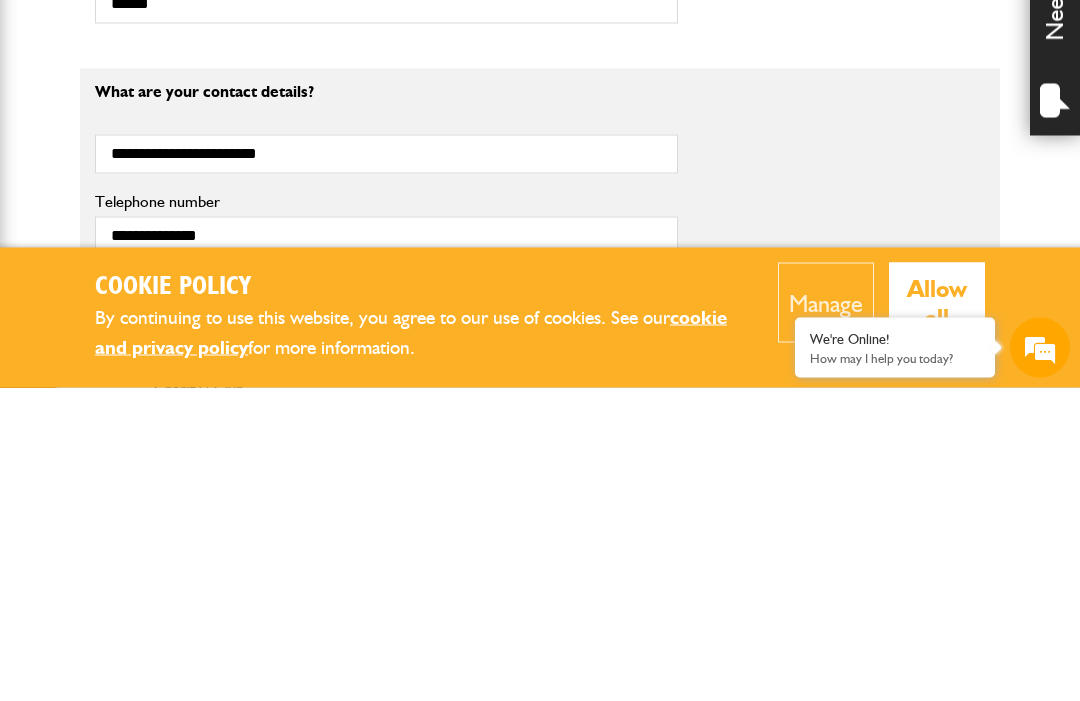 scroll, scrollTop: 1138, scrollLeft: 0, axis: vertical 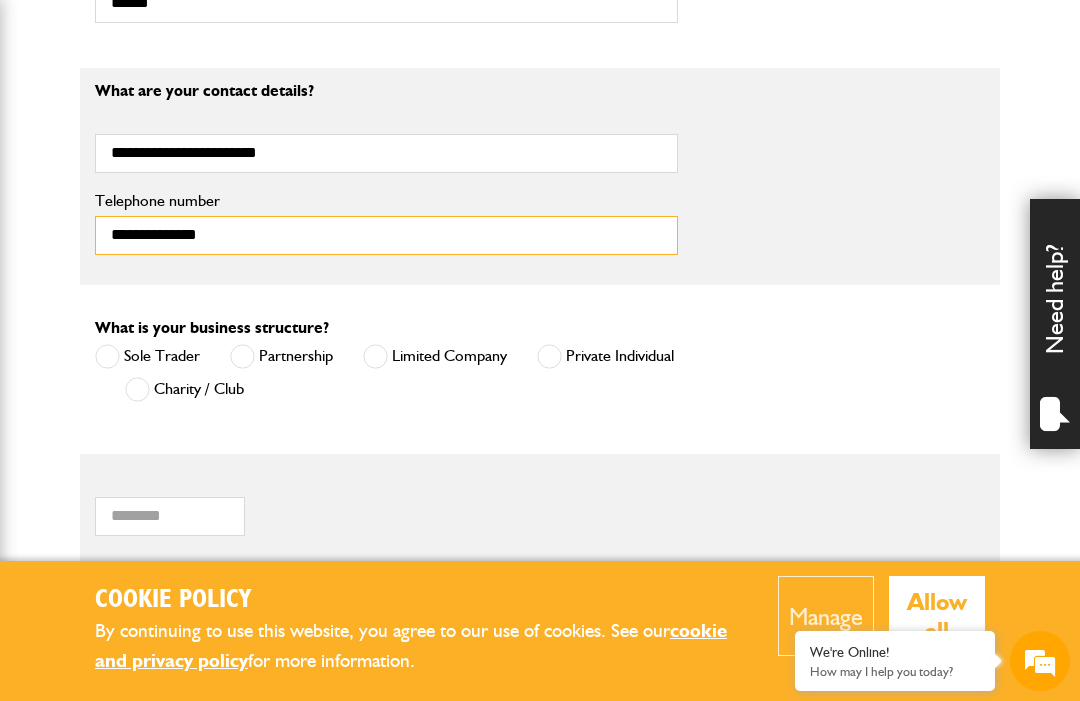 click on "**********" at bounding box center [386, 235] 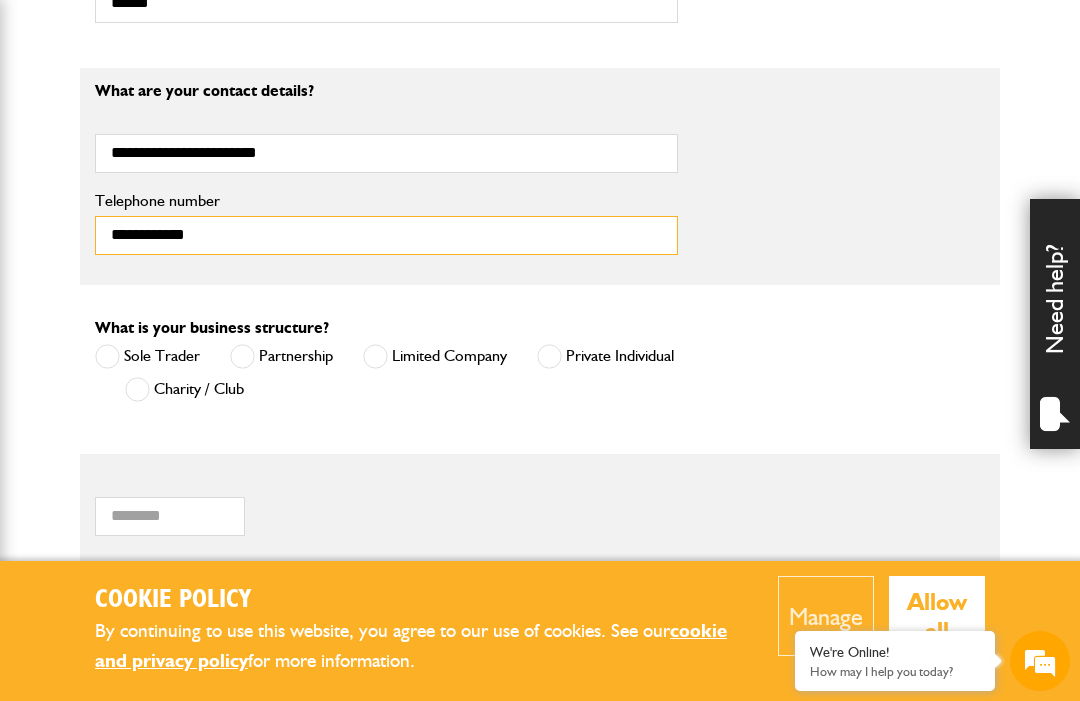type on "**********" 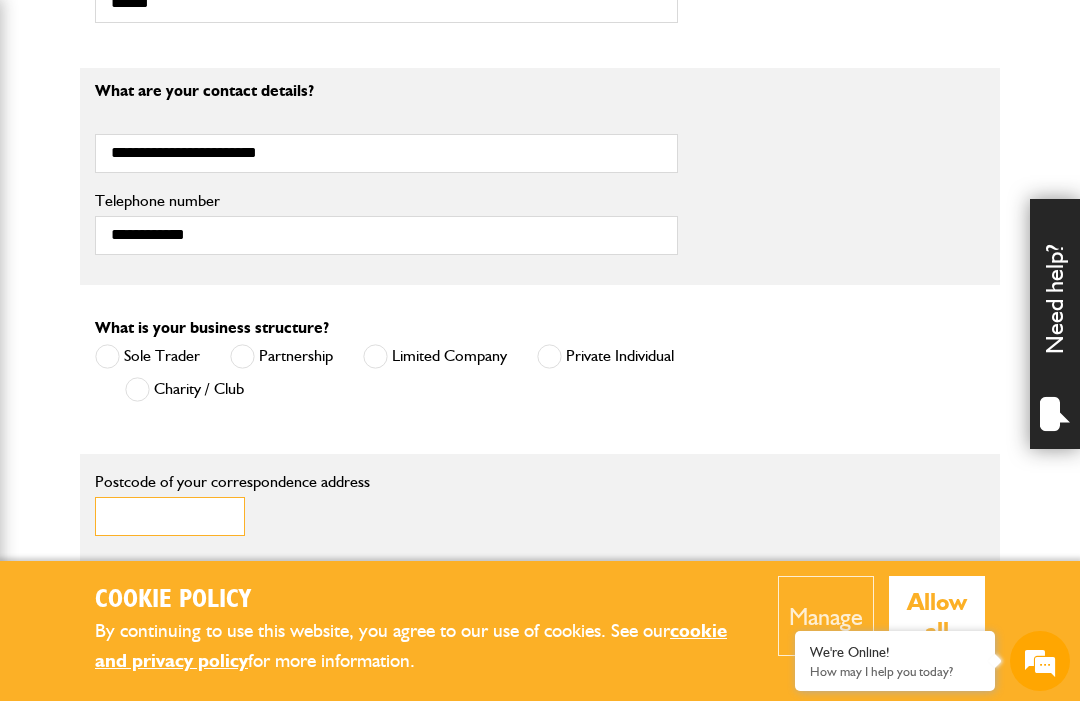 click on "Postcode of your correspondence address" at bounding box center (170, 516) 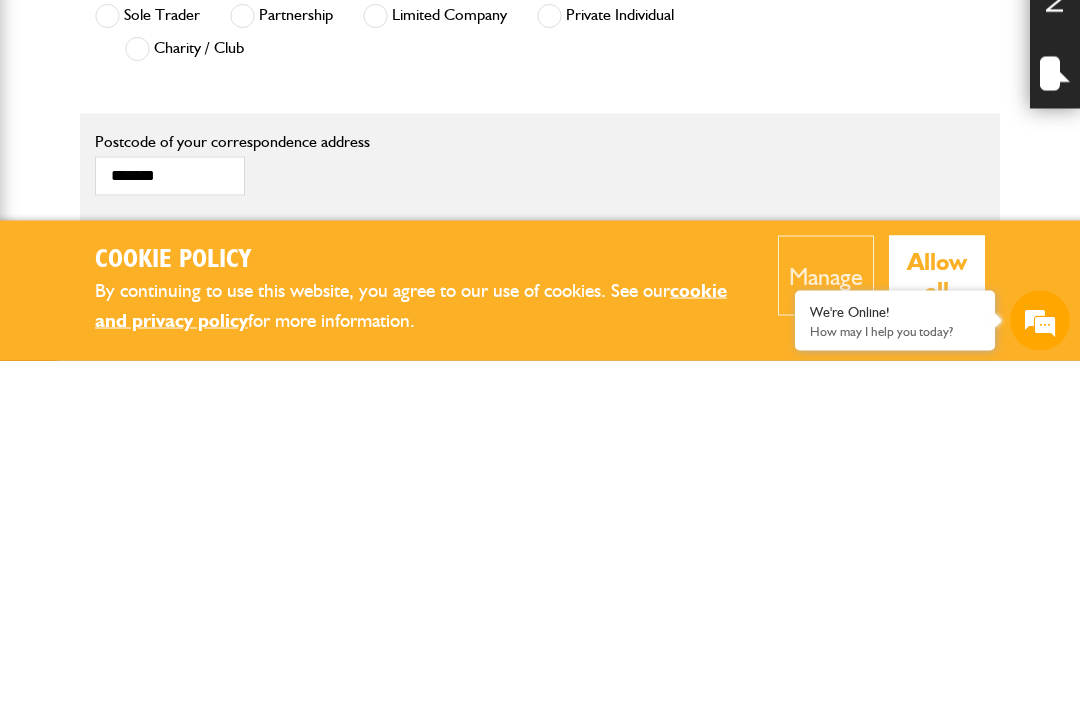scroll, scrollTop: 1479, scrollLeft: 0, axis: vertical 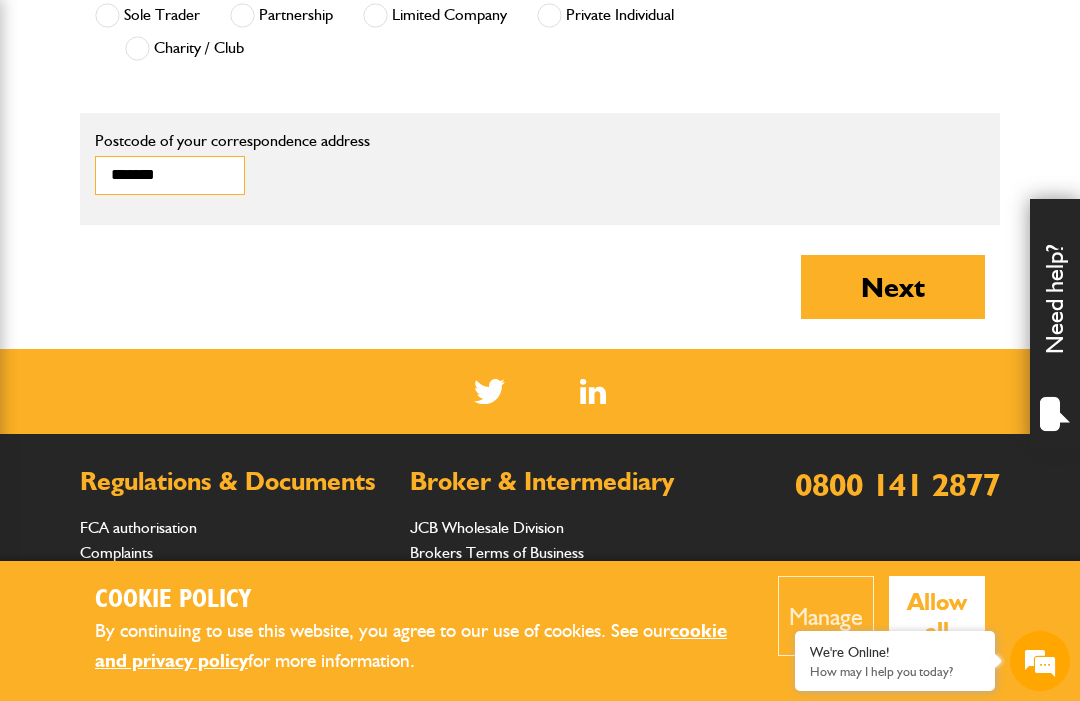 type on "*******" 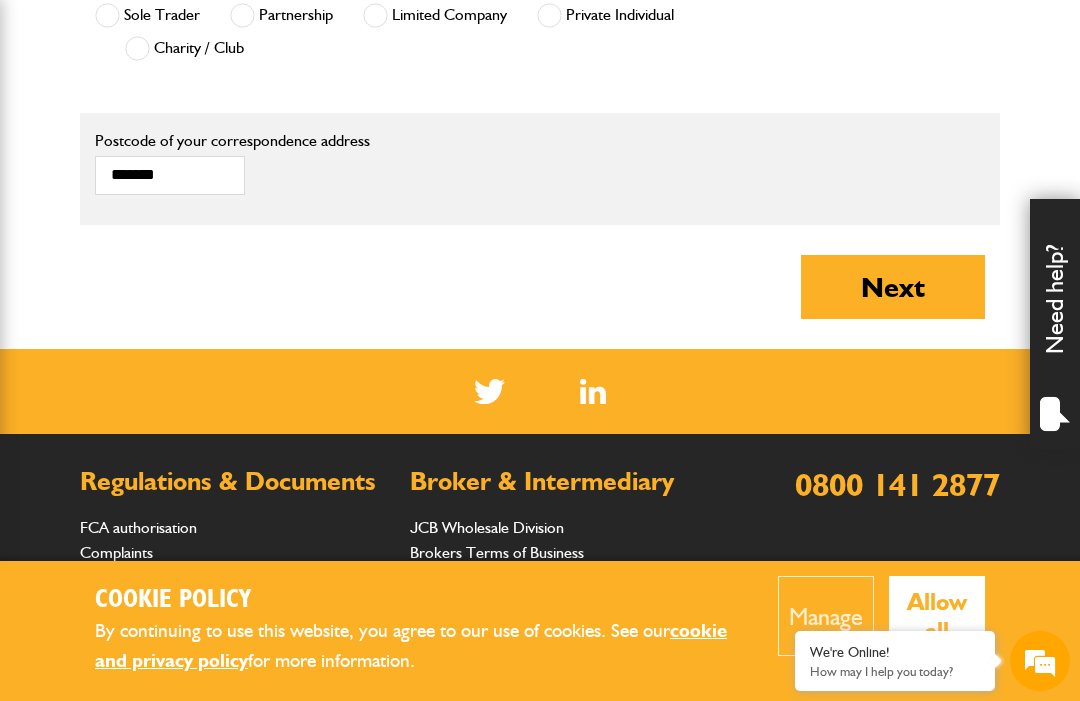click on "Next" at bounding box center (893, 287) 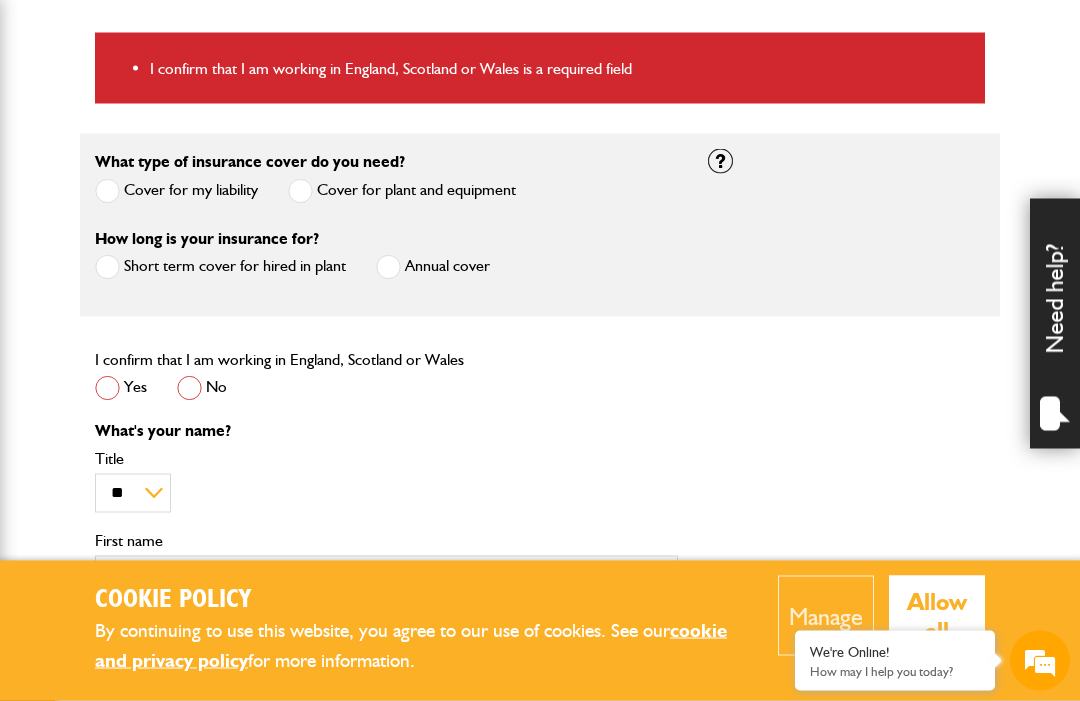 scroll, scrollTop: 587, scrollLeft: 0, axis: vertical 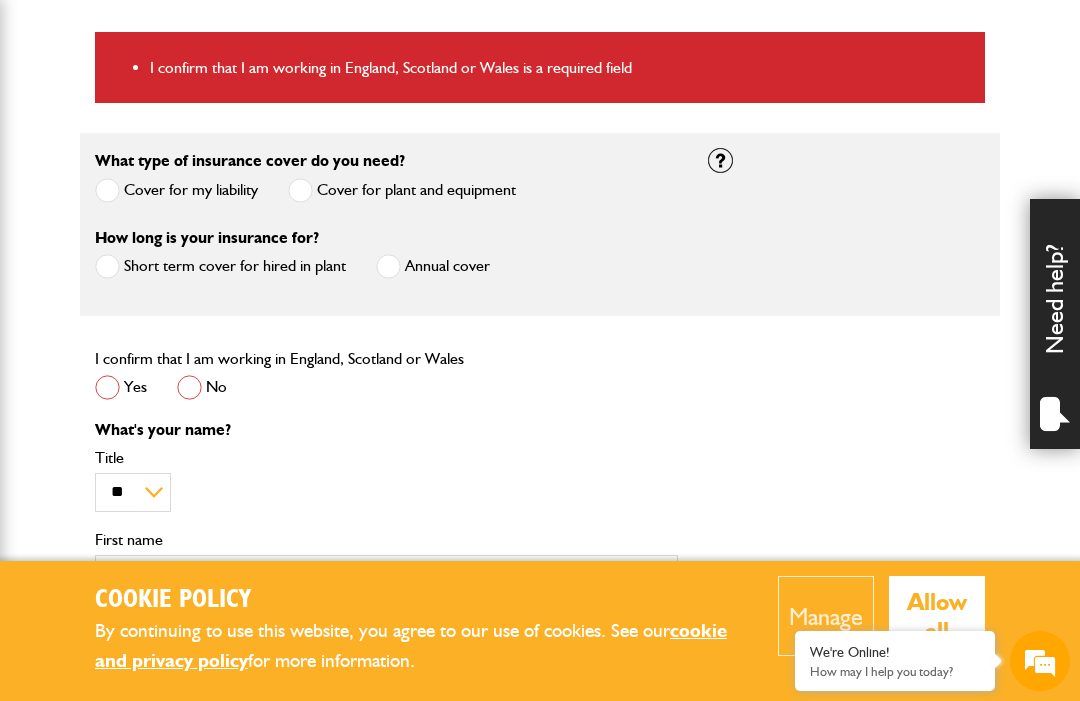 click at bounding box center (107, 387) 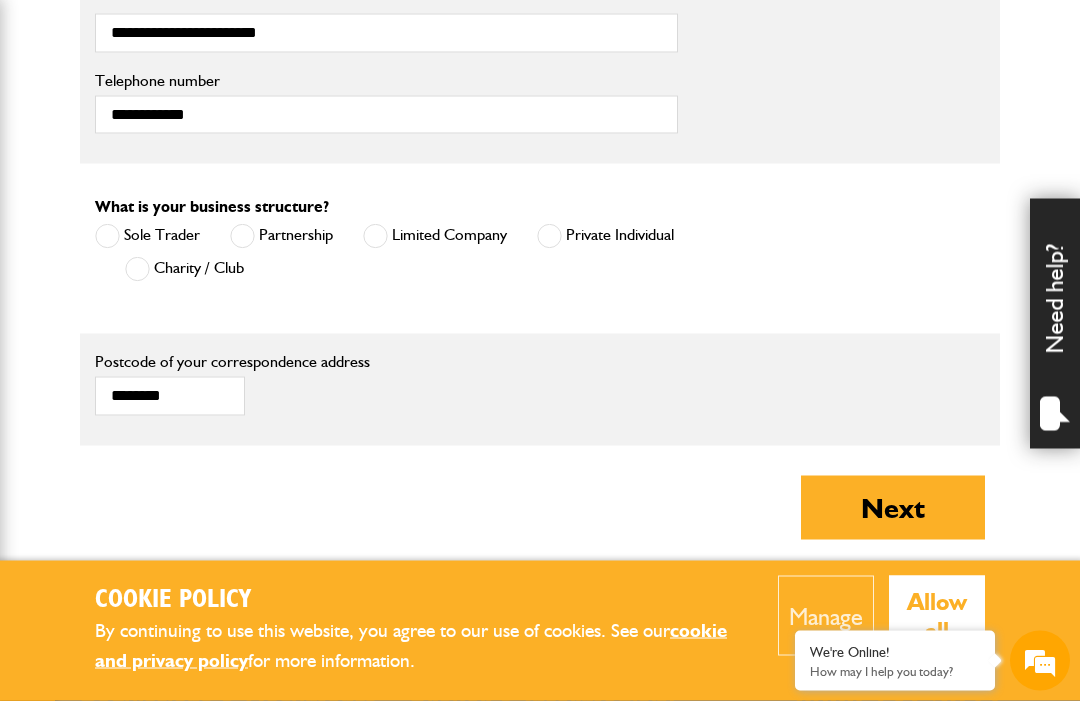 scroll, scrollTop: 1361, scrollLeft: 0, axis: vertical 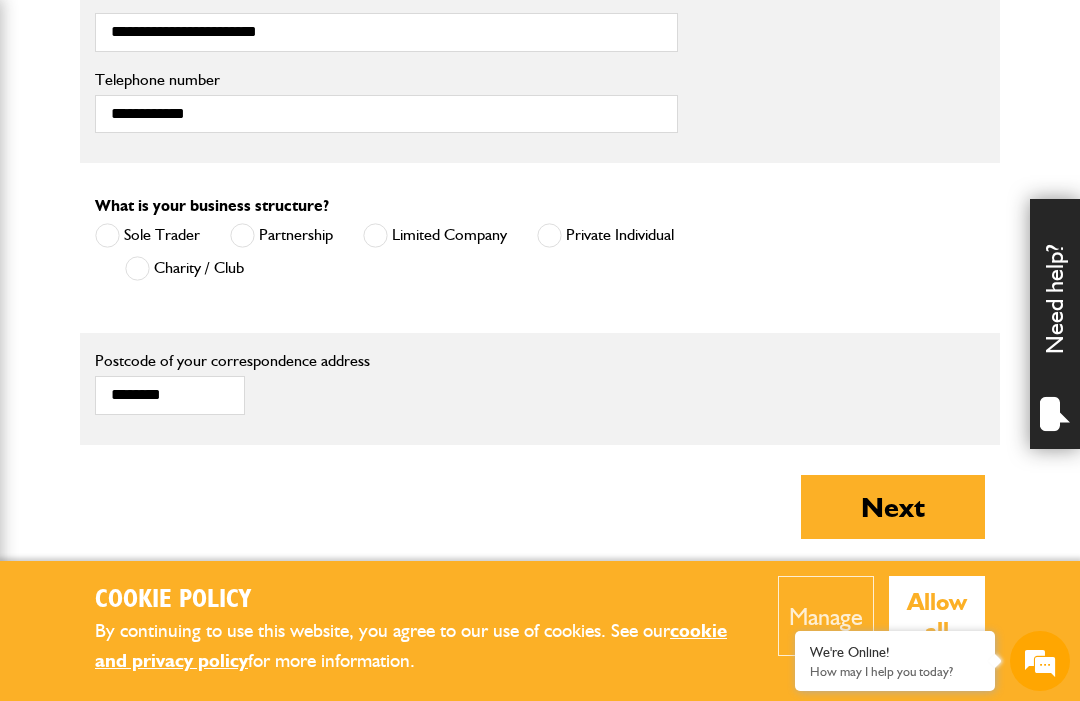 click on "Next" at bounding box center [893, 507] 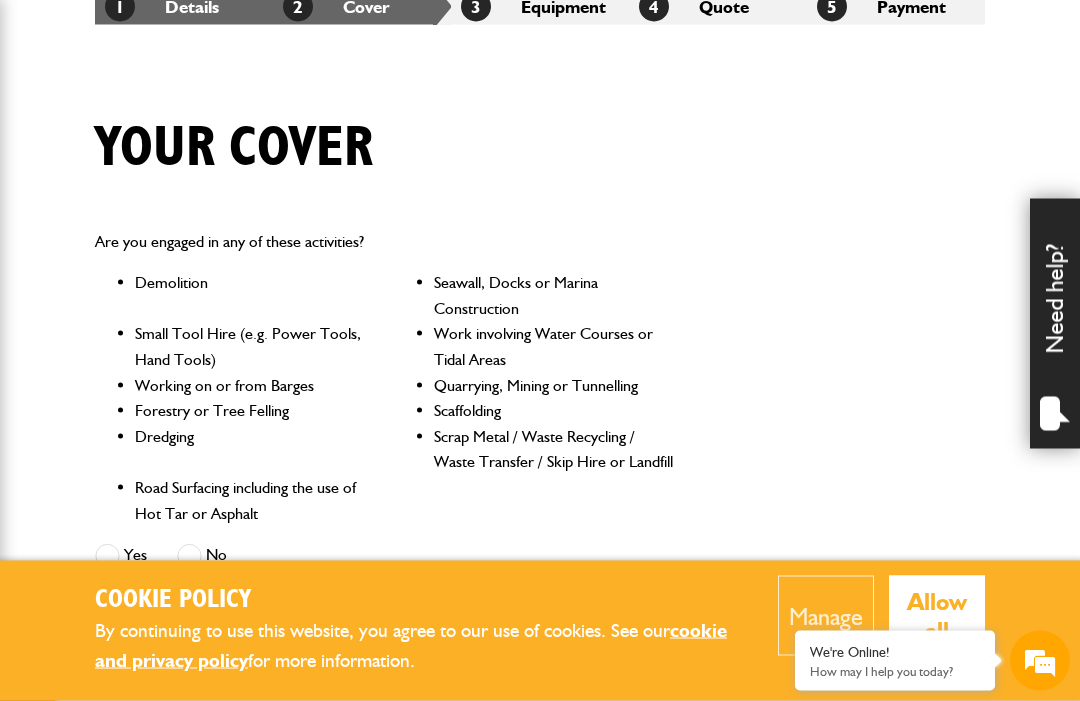 scroll, scrollTop: 407, scrollLeft: 0, axis: vertical 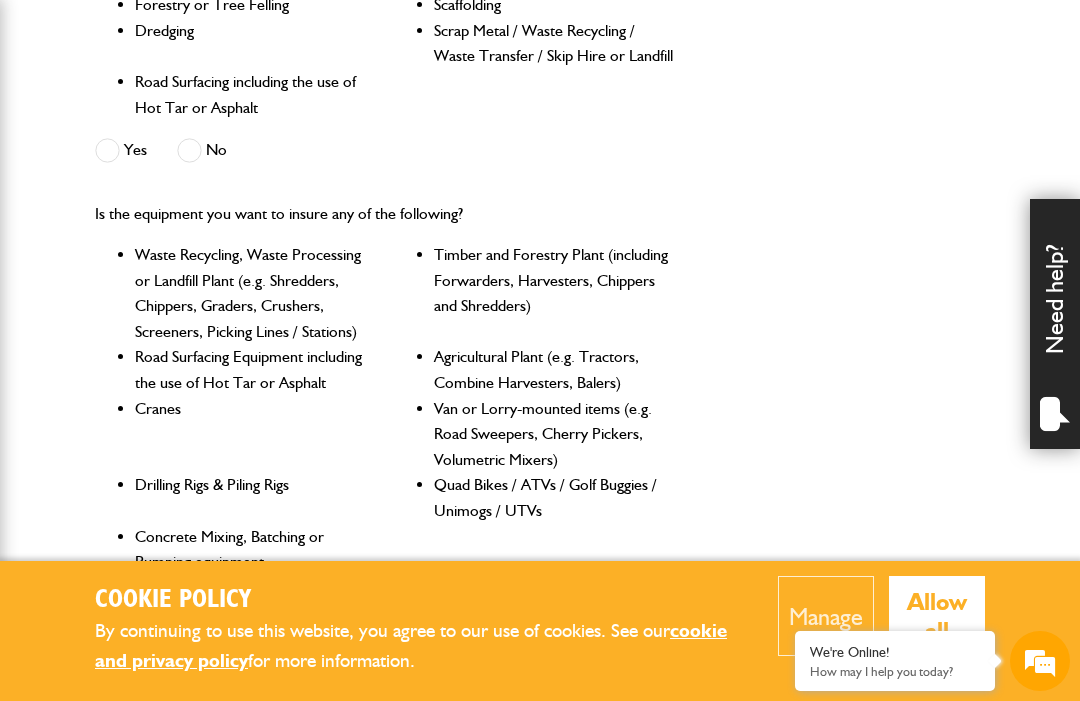 click at bounding box center [189, 150] 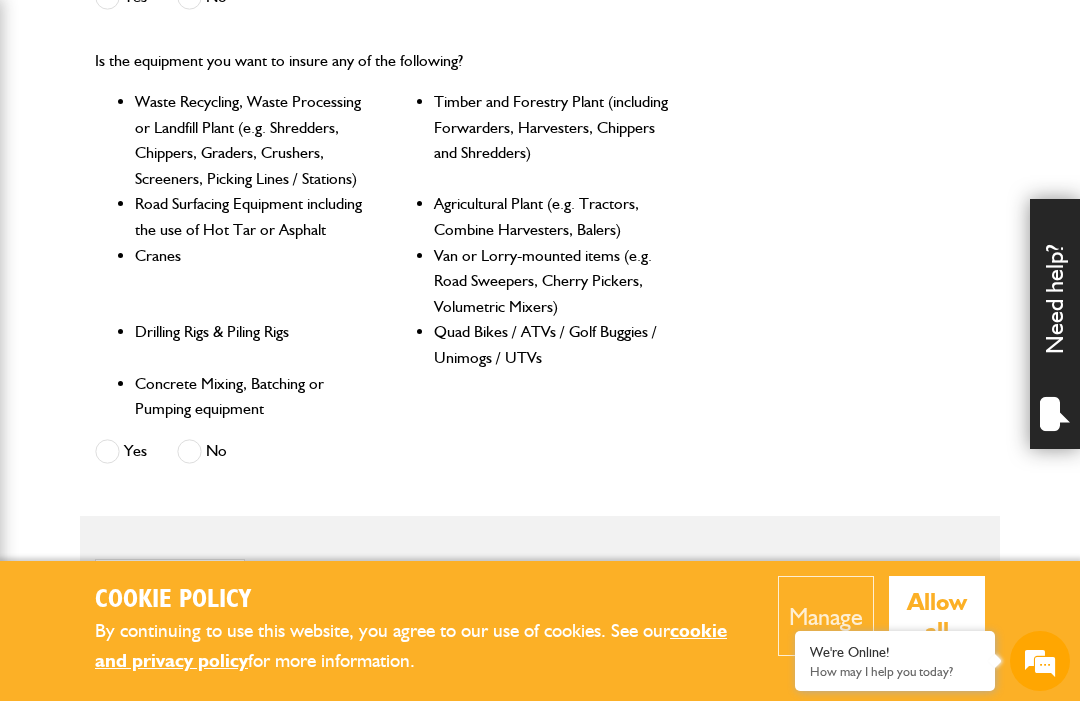scroll, scrollTop: 964, scrollLeft: 0, axis: vertical 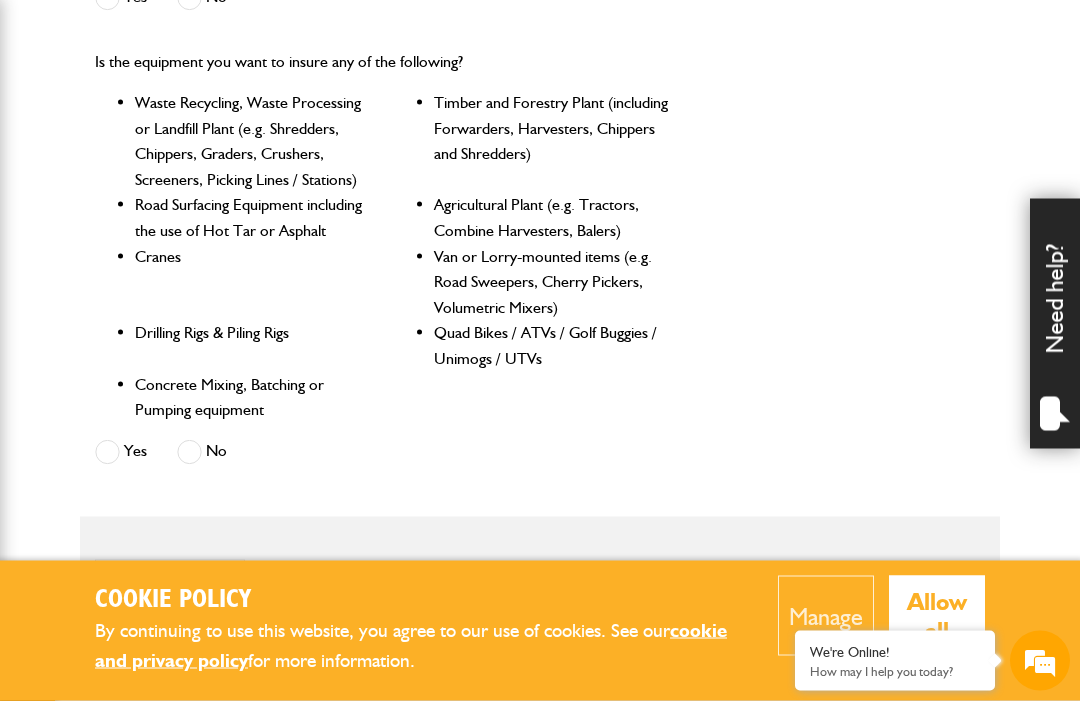 click at bounding box center [107, 452] 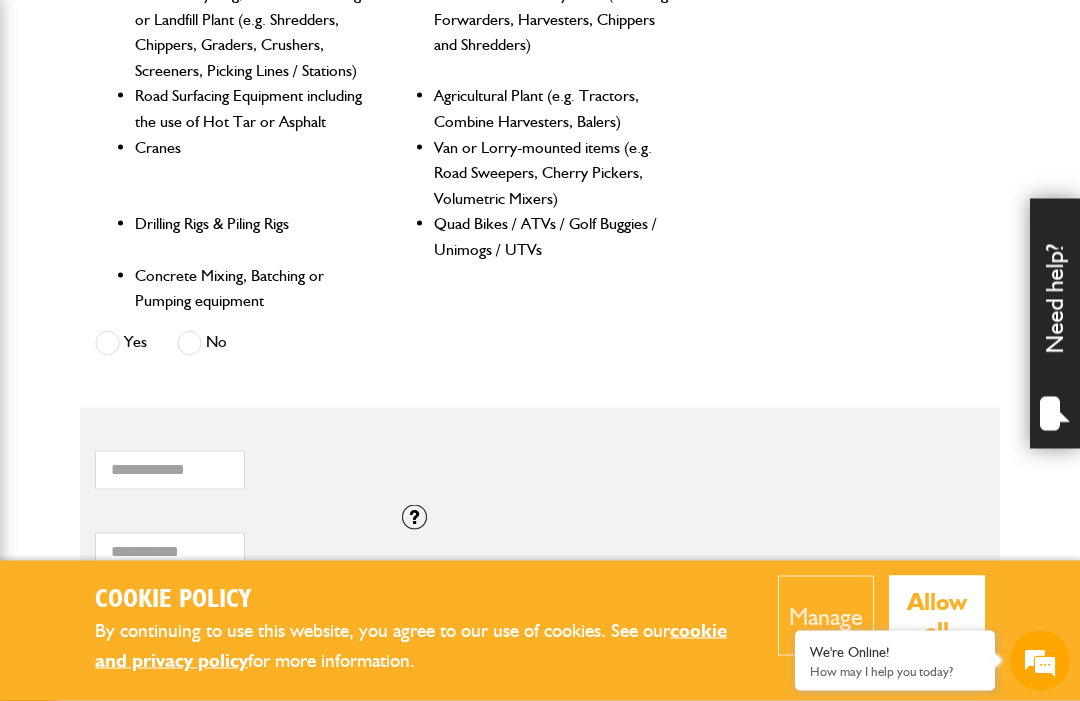 scroll, scrollTop: 1097, scrollLeft: 0, axis: vertical 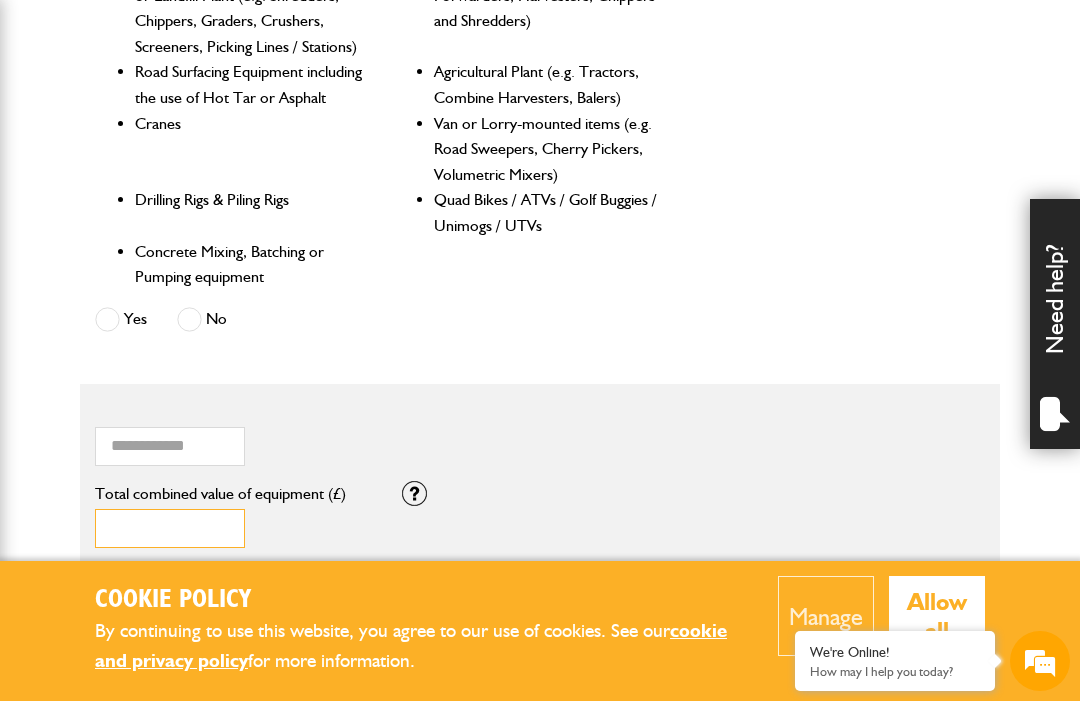 click on "*" at bounding box center [170, 528] 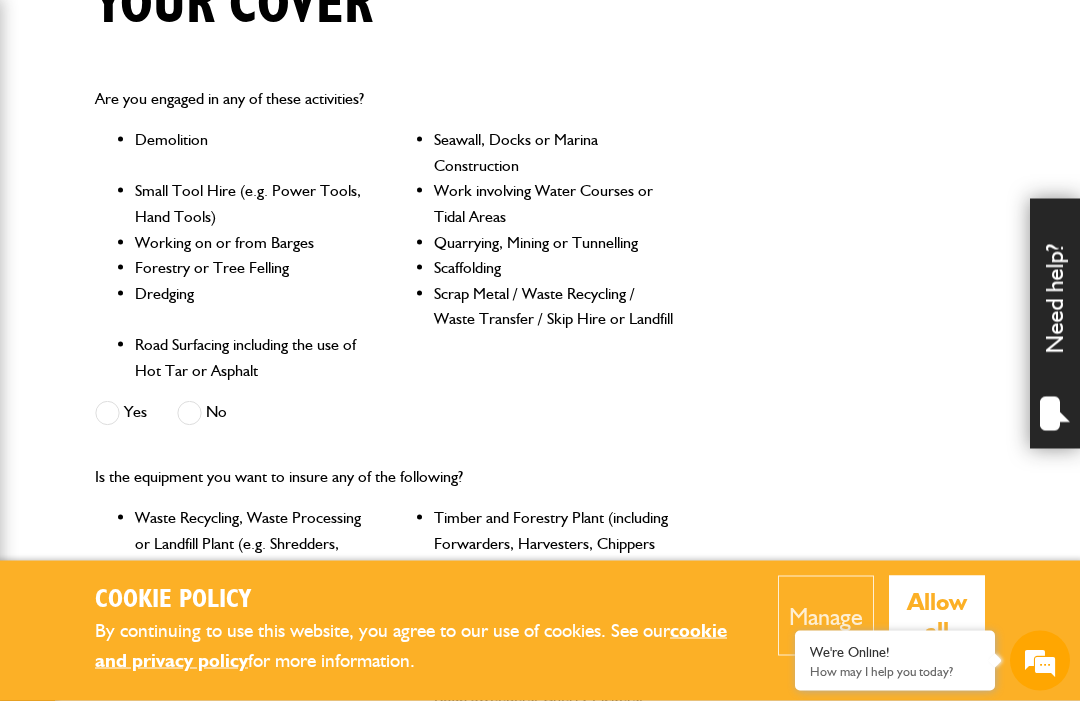 scroll, scrollTop: 550, scrollLeft: 0, axis: vertical 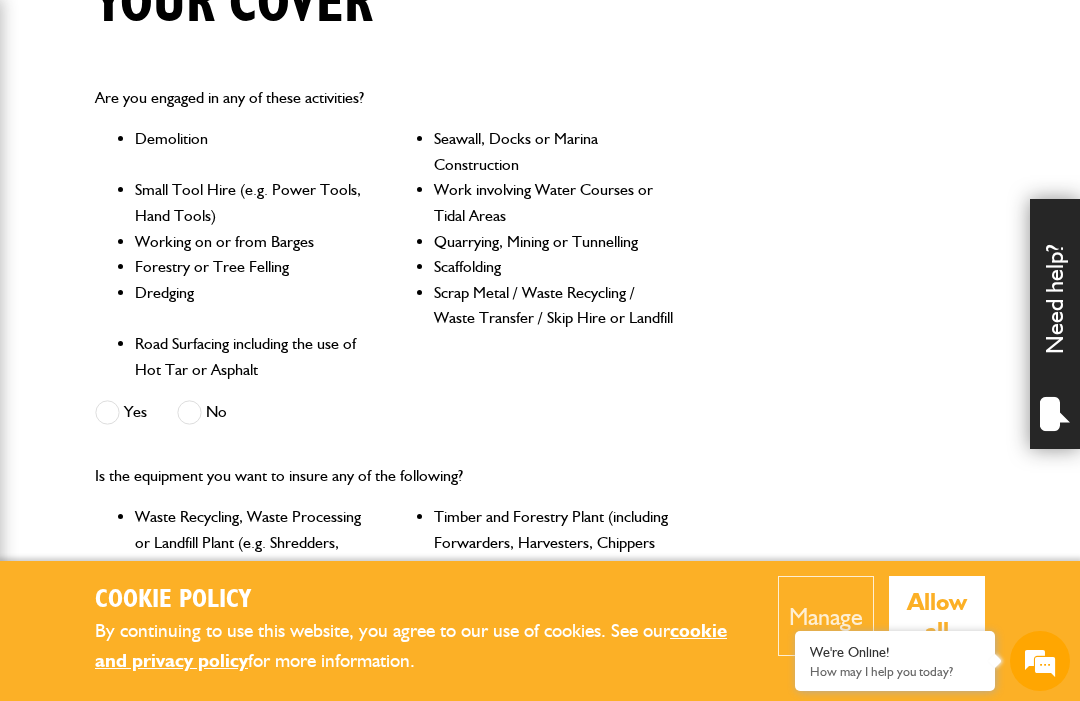 type on "********" 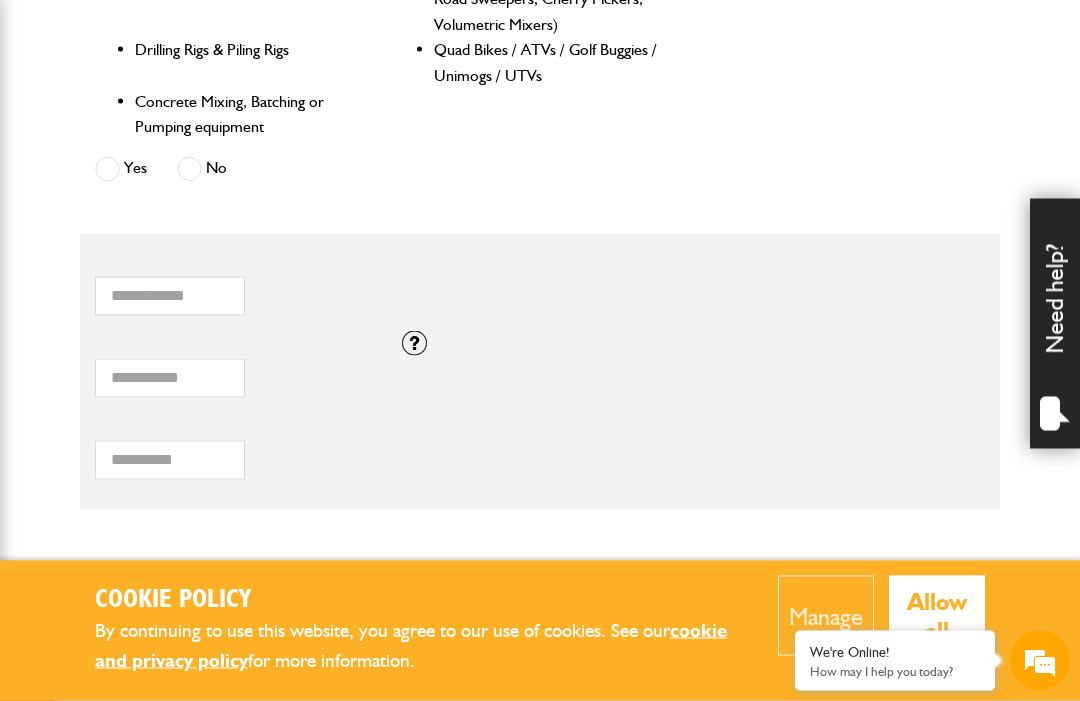 scroll, scrollTop: 1248, scrollLeft: 0, axis: vertical 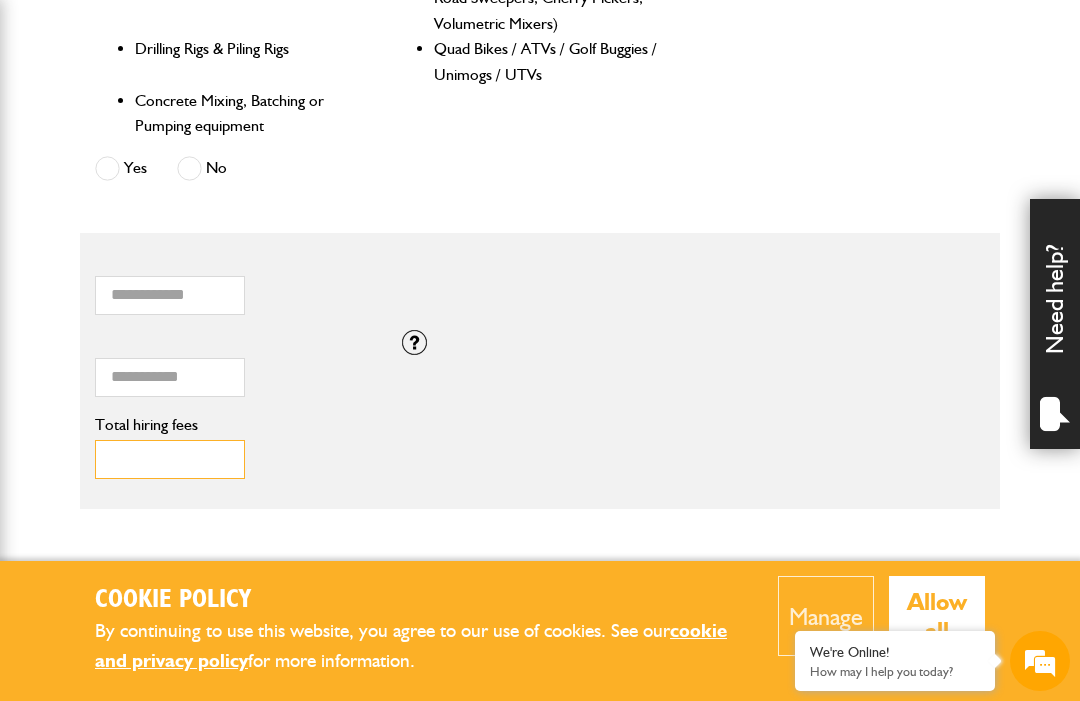 click on "Total hiring fees" at bounding box center [170, 459] 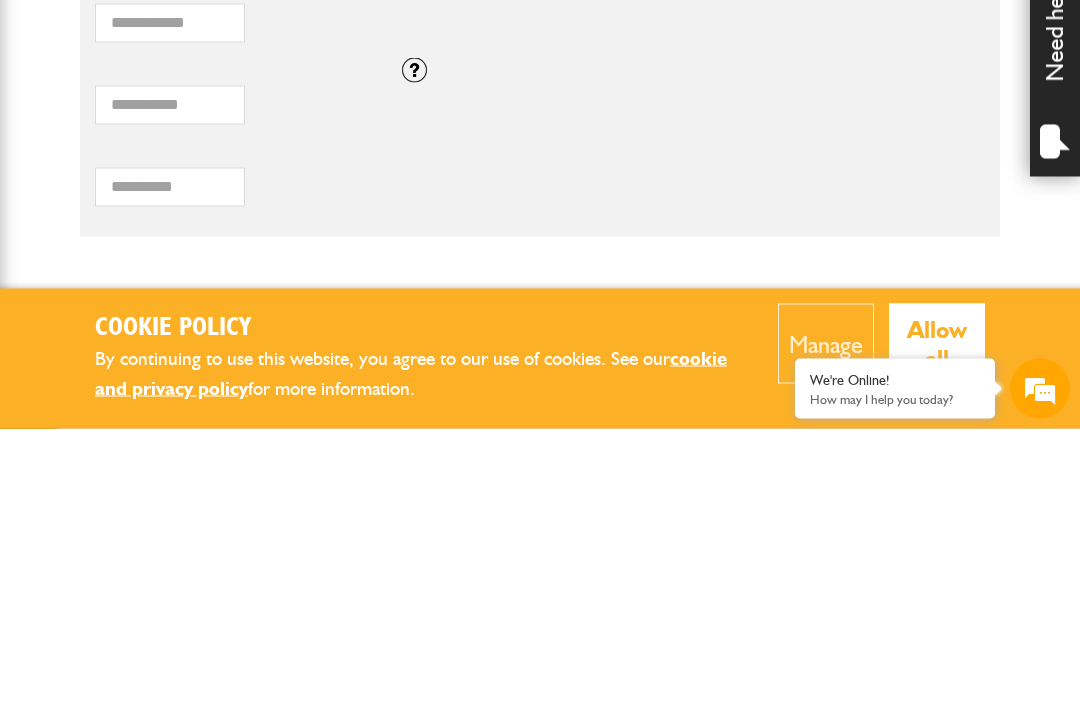 scroll, scrollTop: 1521, scrollLeft: 0, axis: vertical 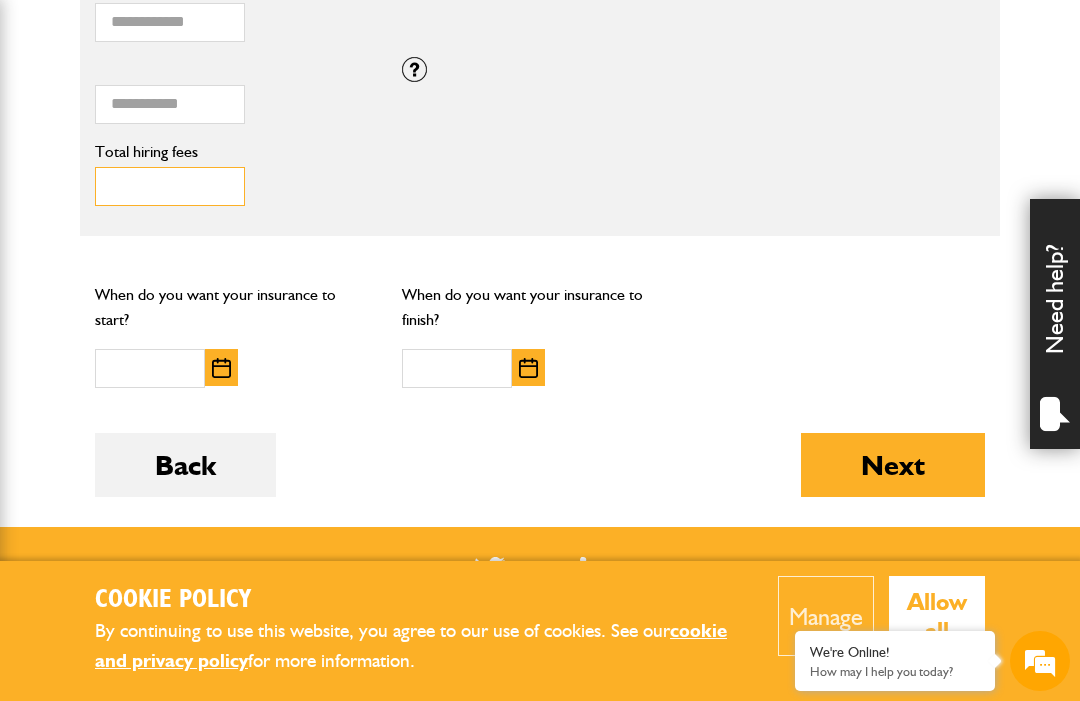 type on "*******" 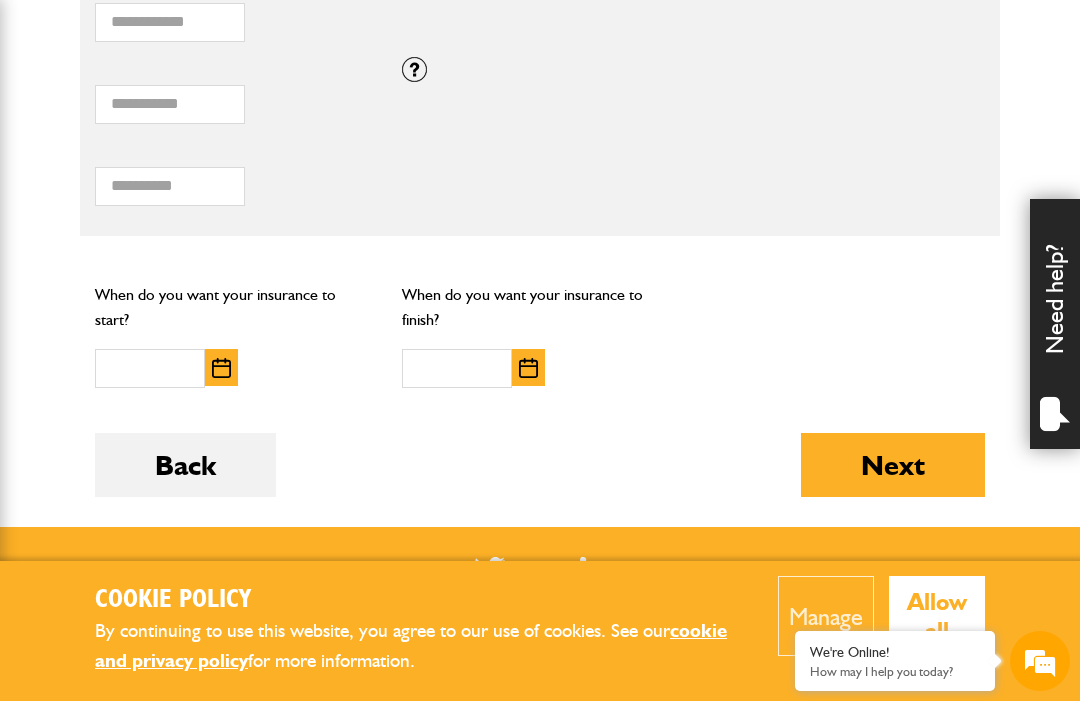 click at bounding box center [221, 368] 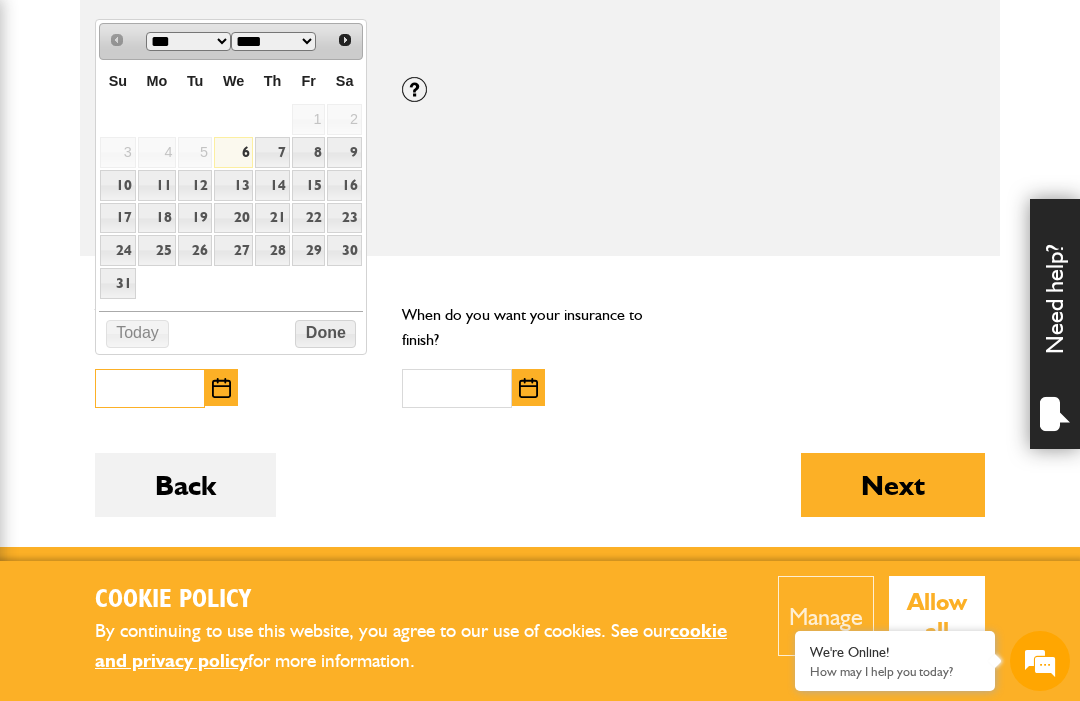 scroll, scrollTop: 1487, scrollLeft: 0, axis: vertical 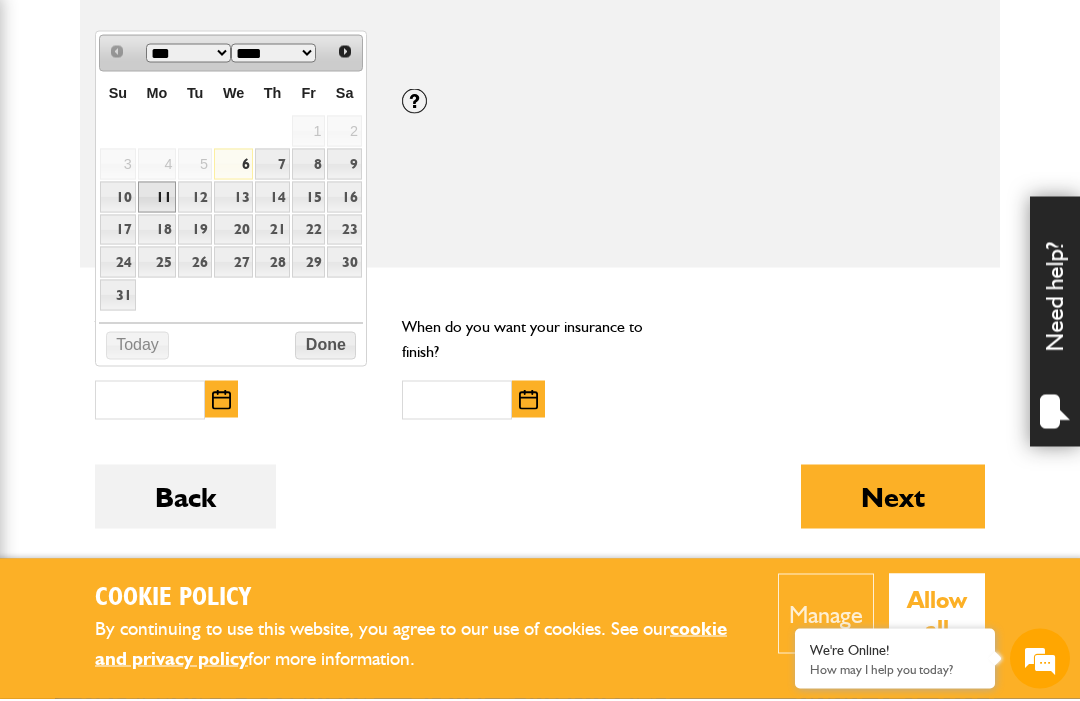 click on "11" at bounding box center (157, 199) 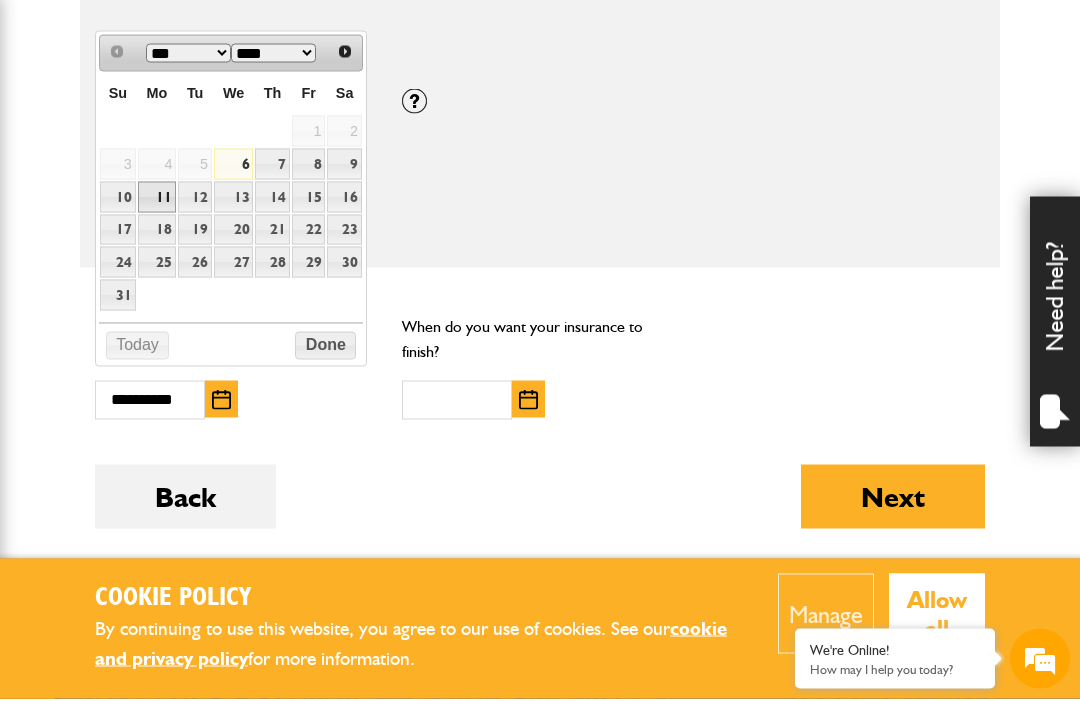 scroll, scrollTop: 1490, scrollLeft: 0, axis: vertical 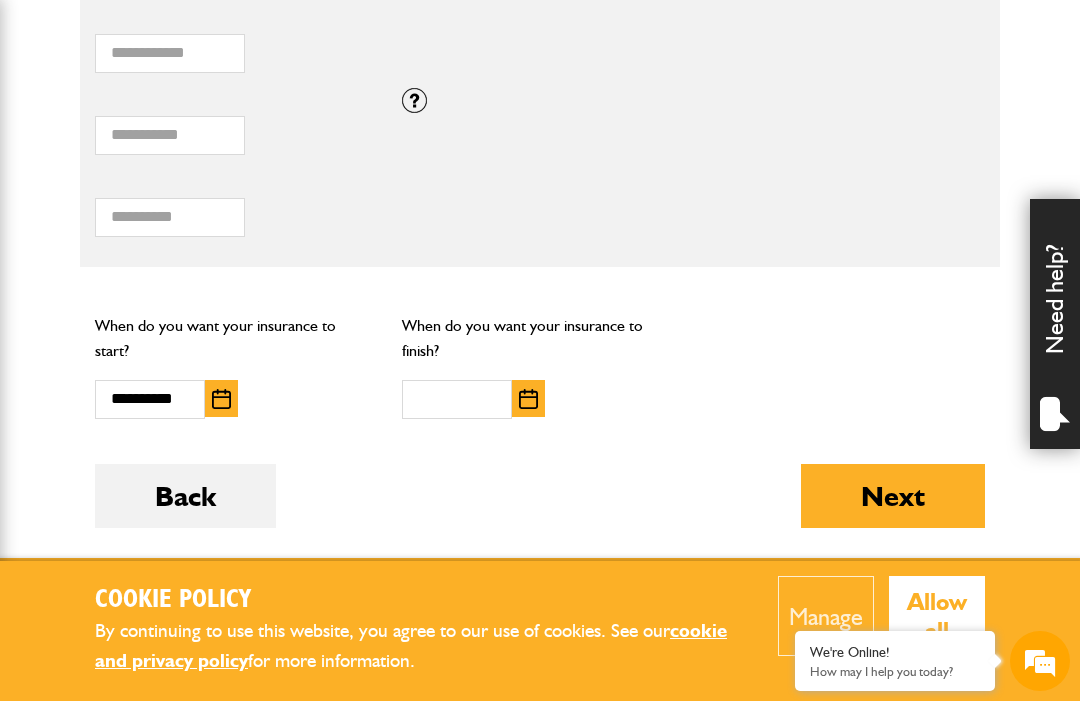 click at bounding box center (528, 399) 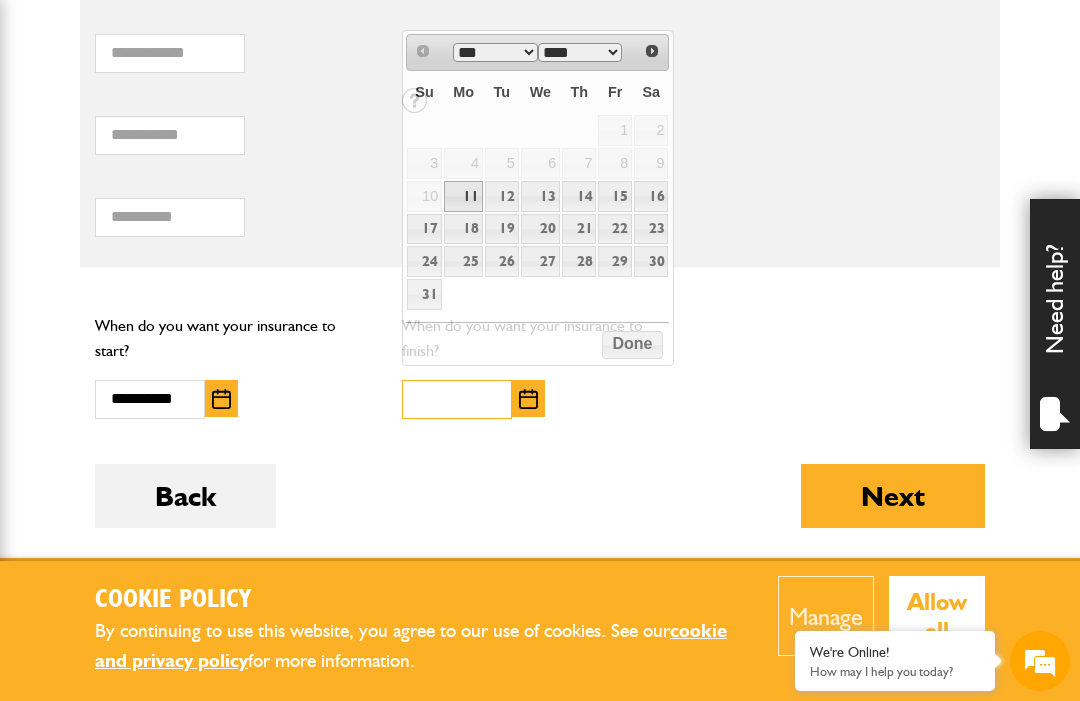 scroll, scrollTop: 1489, scrollLeft: 0, axis: vertical 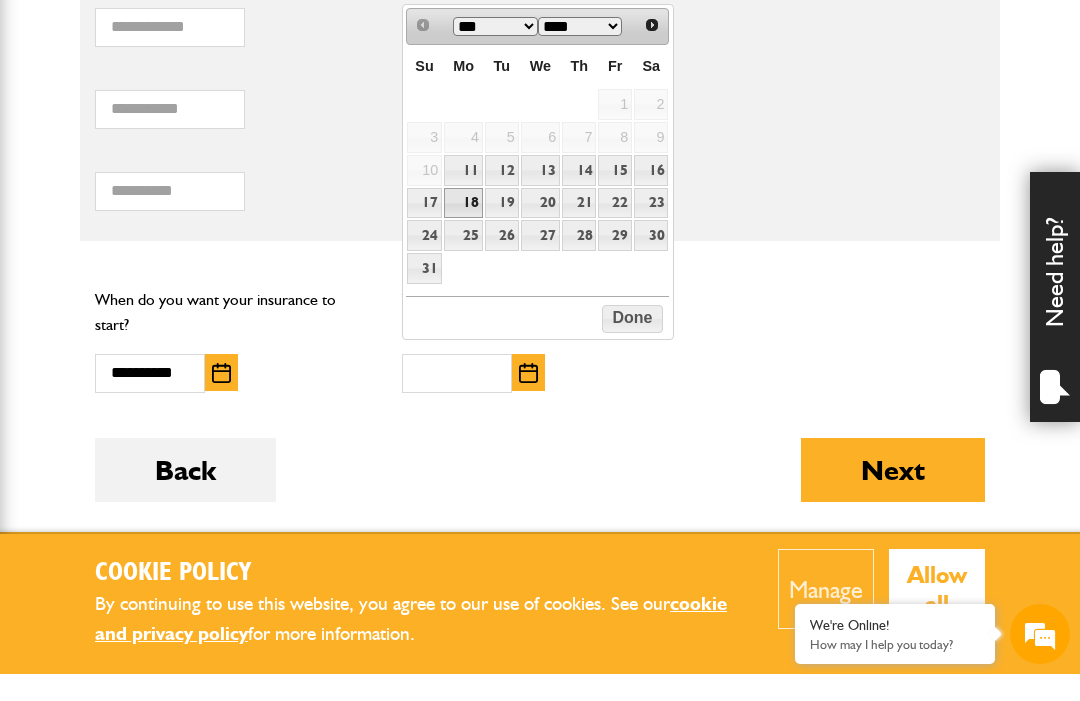click on "18" at bounding box center [463, 230] 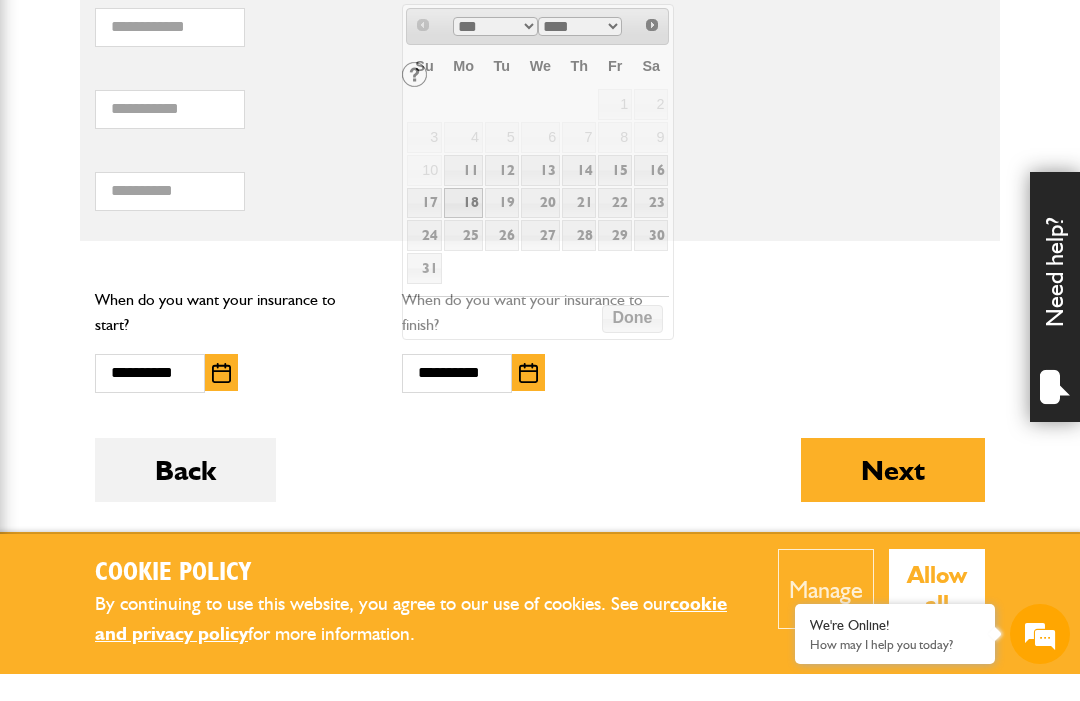 scroll, scrollTop: 1517, scrollLeft: 0, axis: vertical 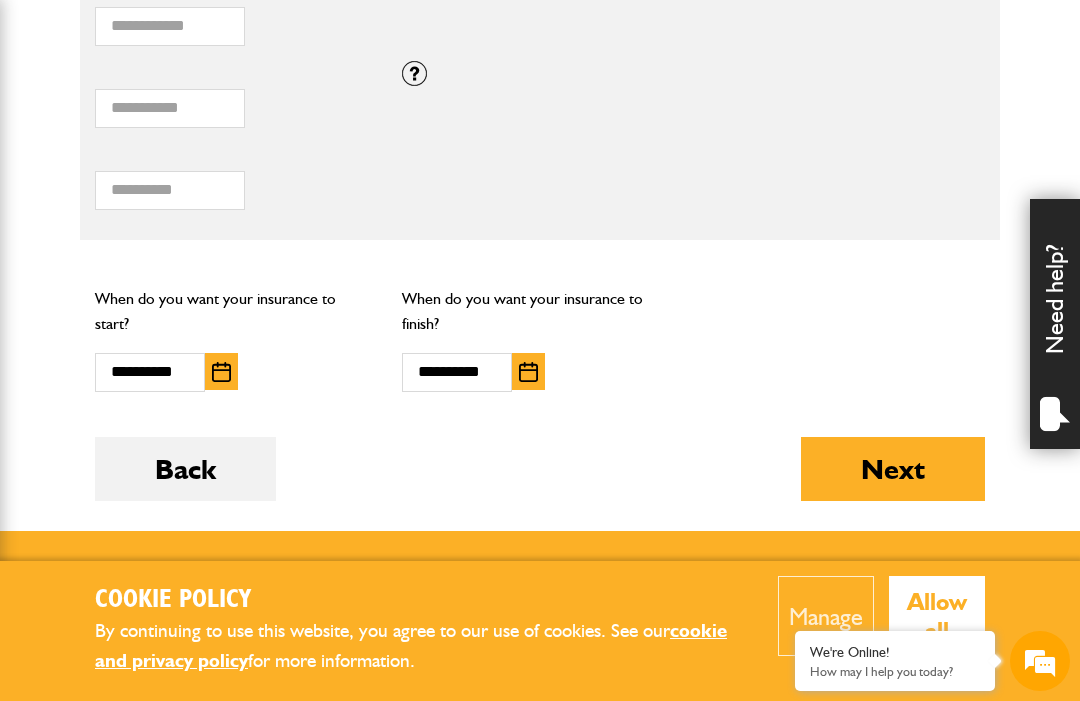 click on "Next" at bounding box center [893, 469] 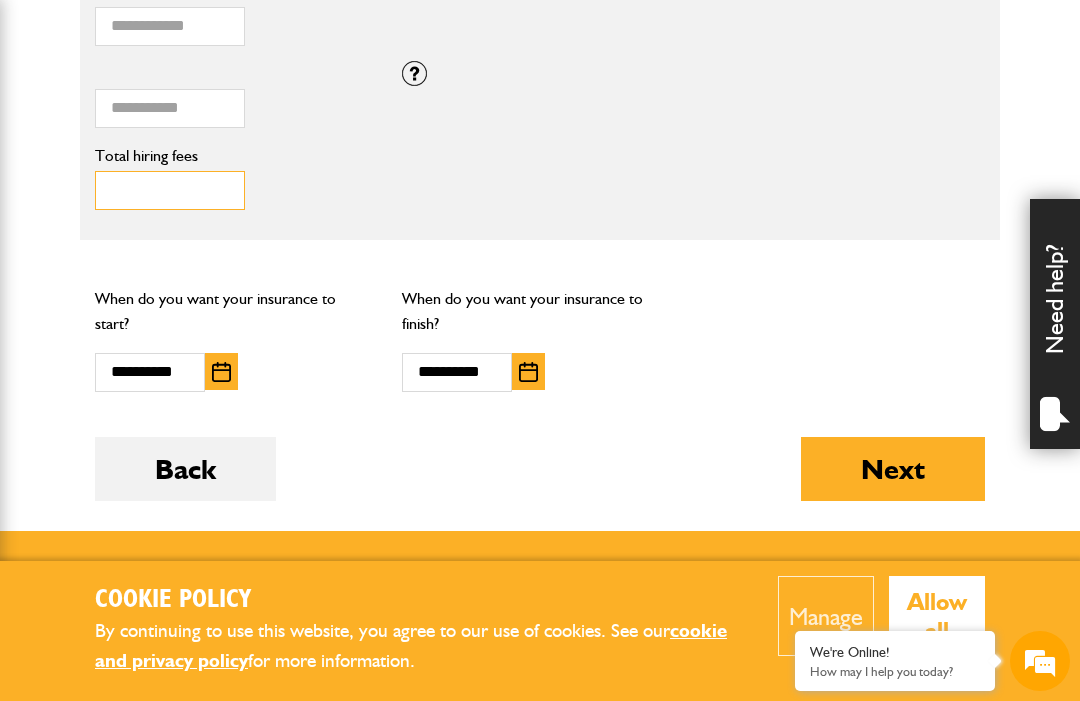 scroll, scrollTop: 1516, scrollLeft: 0, axis: vertical 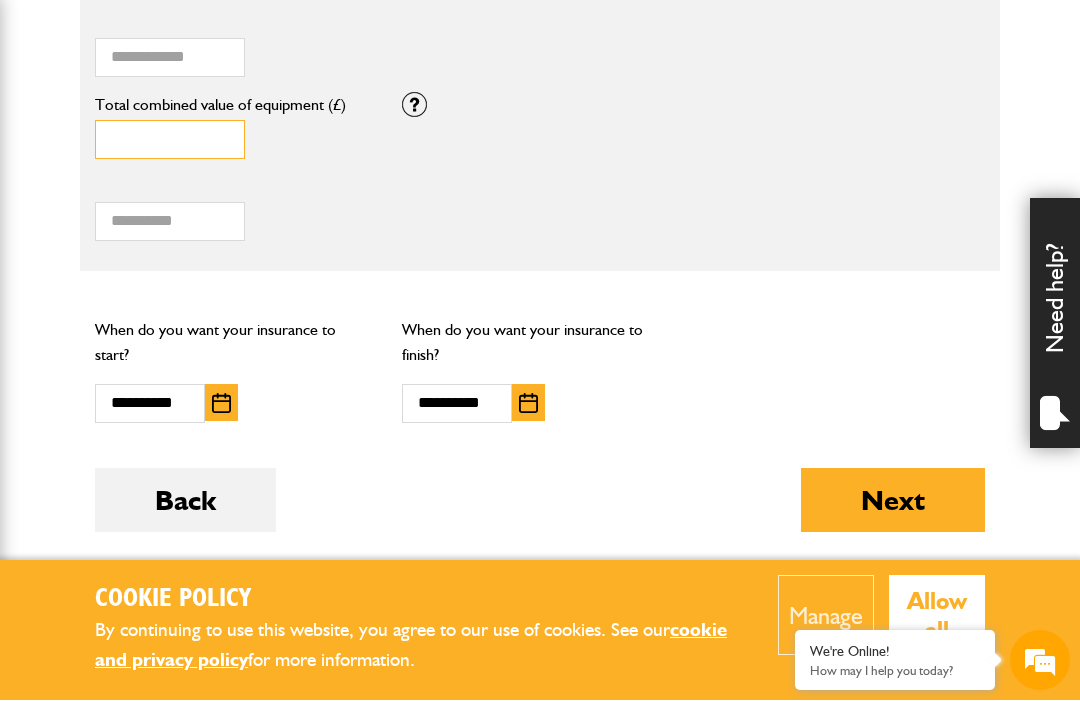 click on "********" at bounding box center [170, 140] 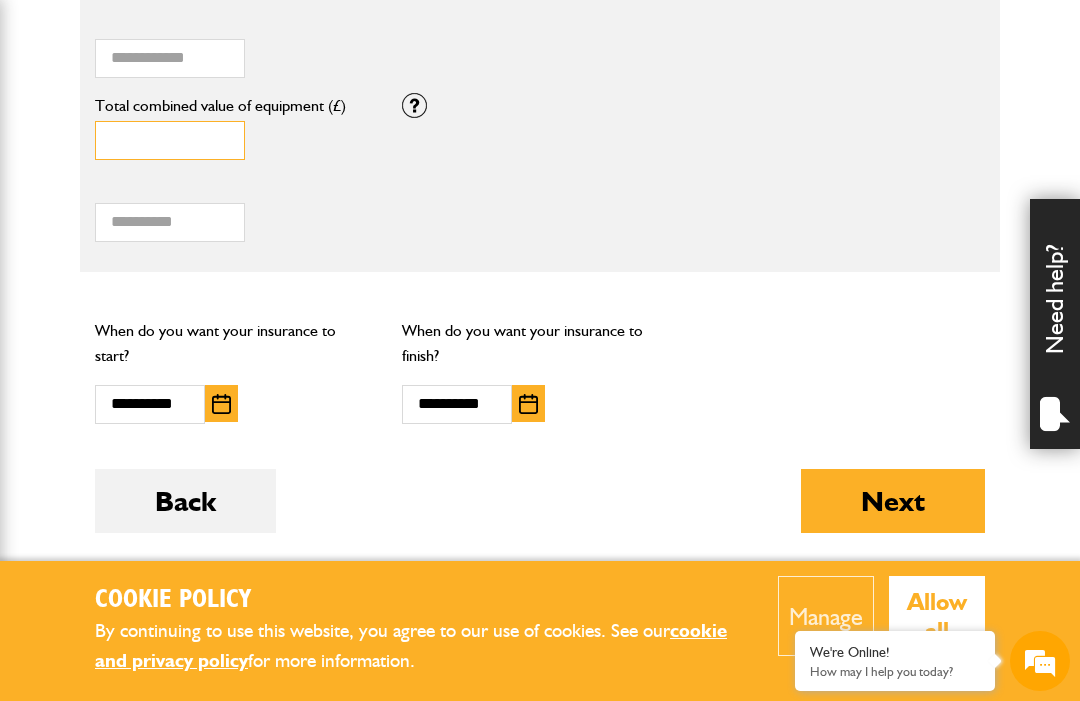 type 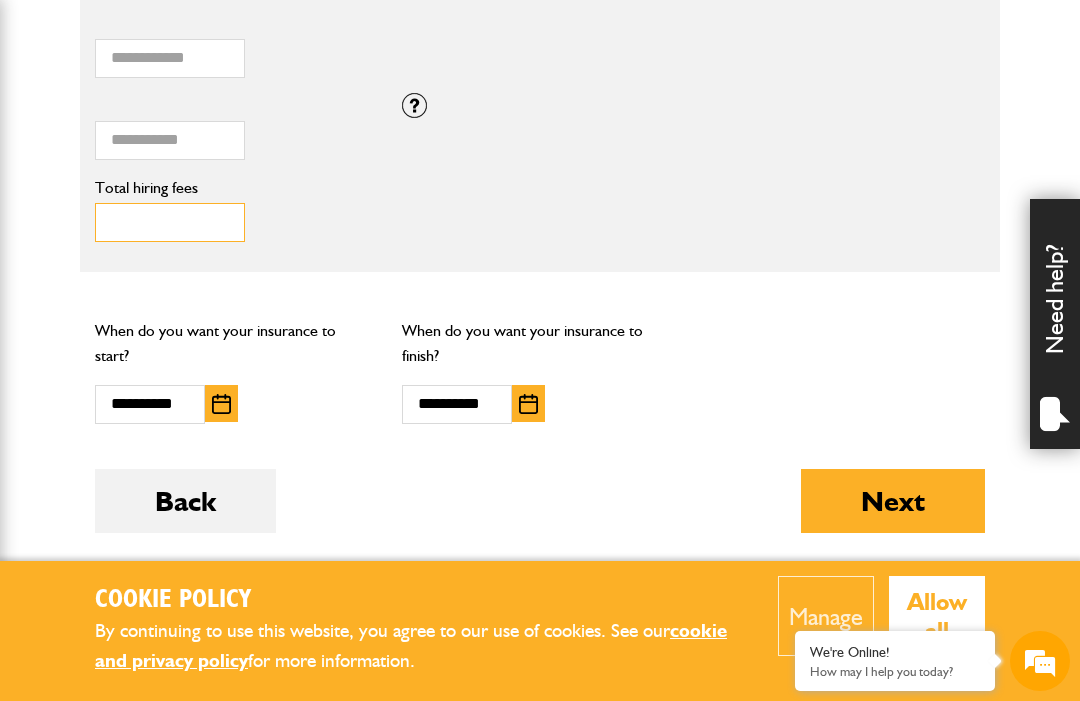 click on "*******" at bounding box center (170, 222) 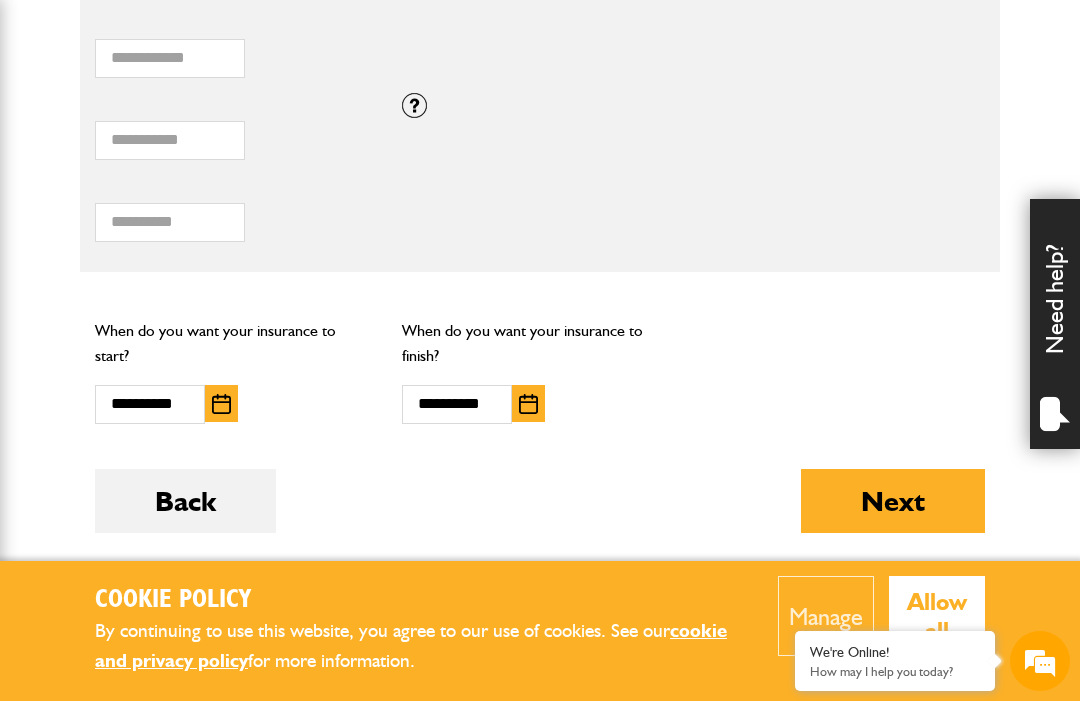 scroll, scrollTop: 1486, scrollLeft: 0, axis: vertical 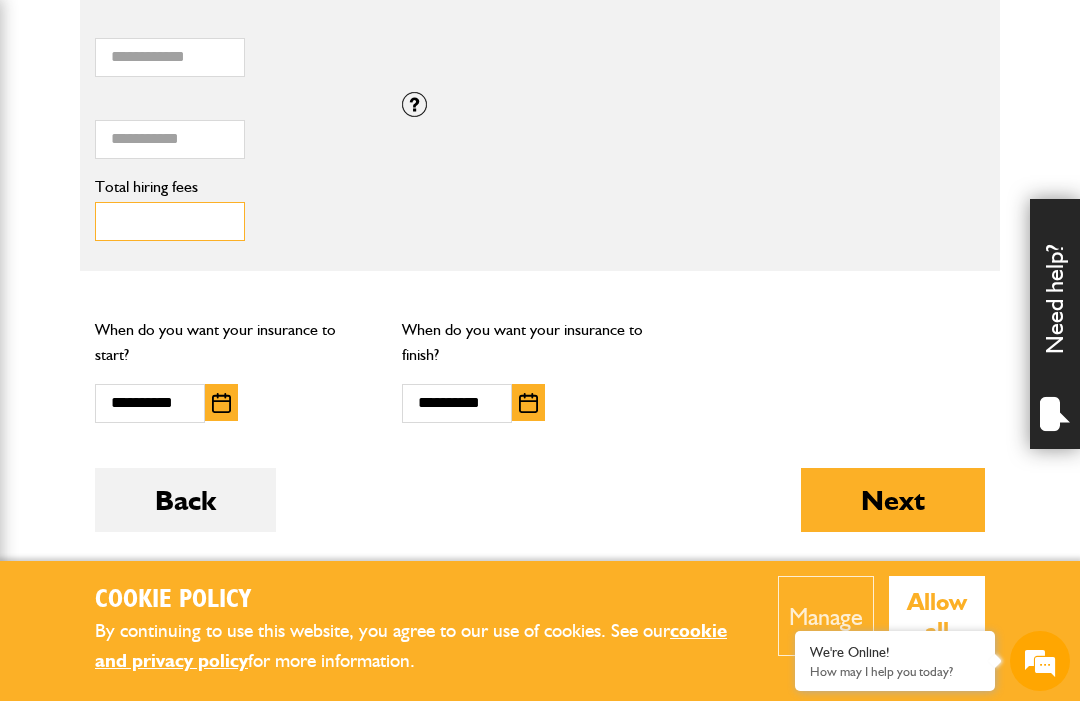 type 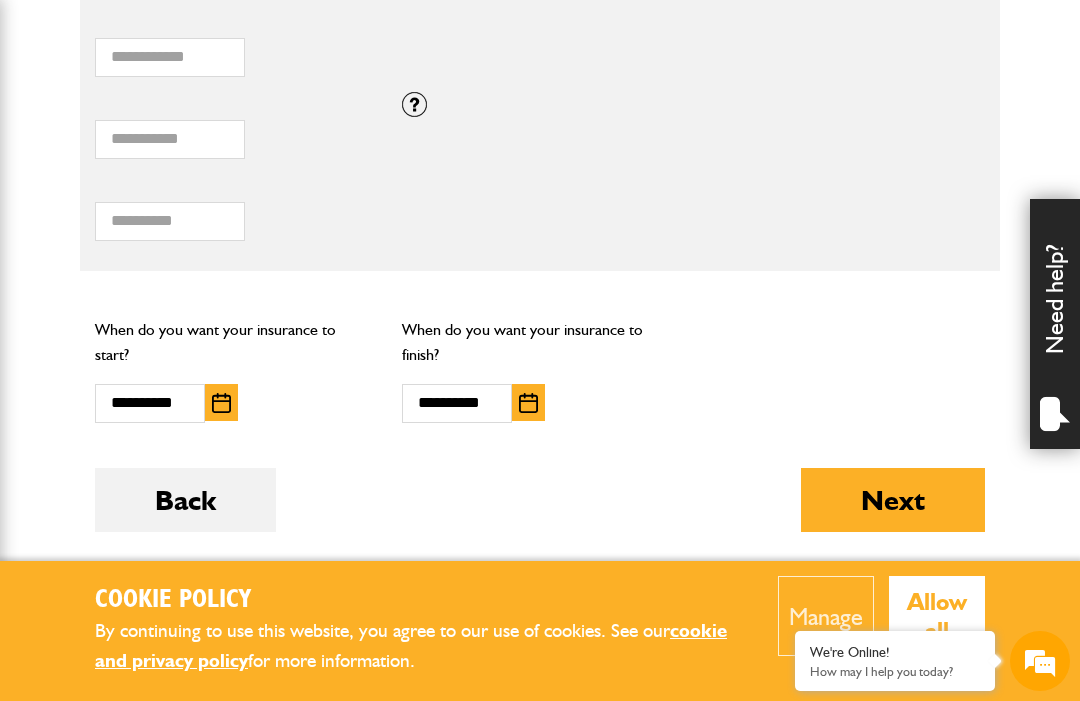 click on "Next" at bounding box center [893, 500] 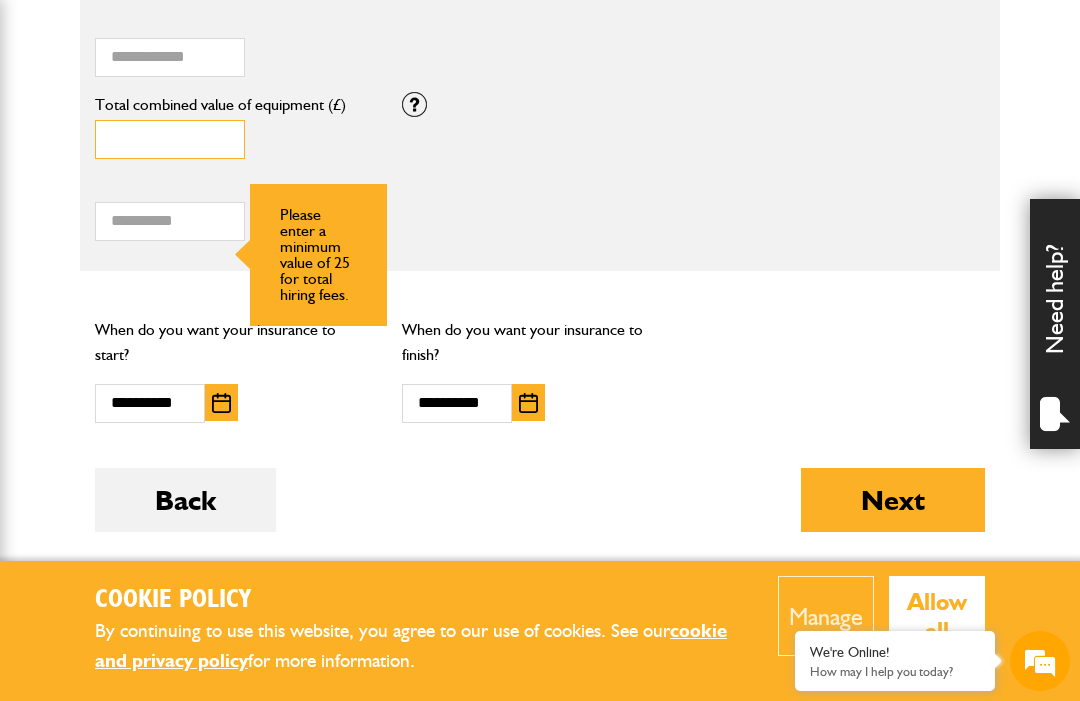 scroll, scrollTop: 1485, scrollLeft: 0, axis: vertical 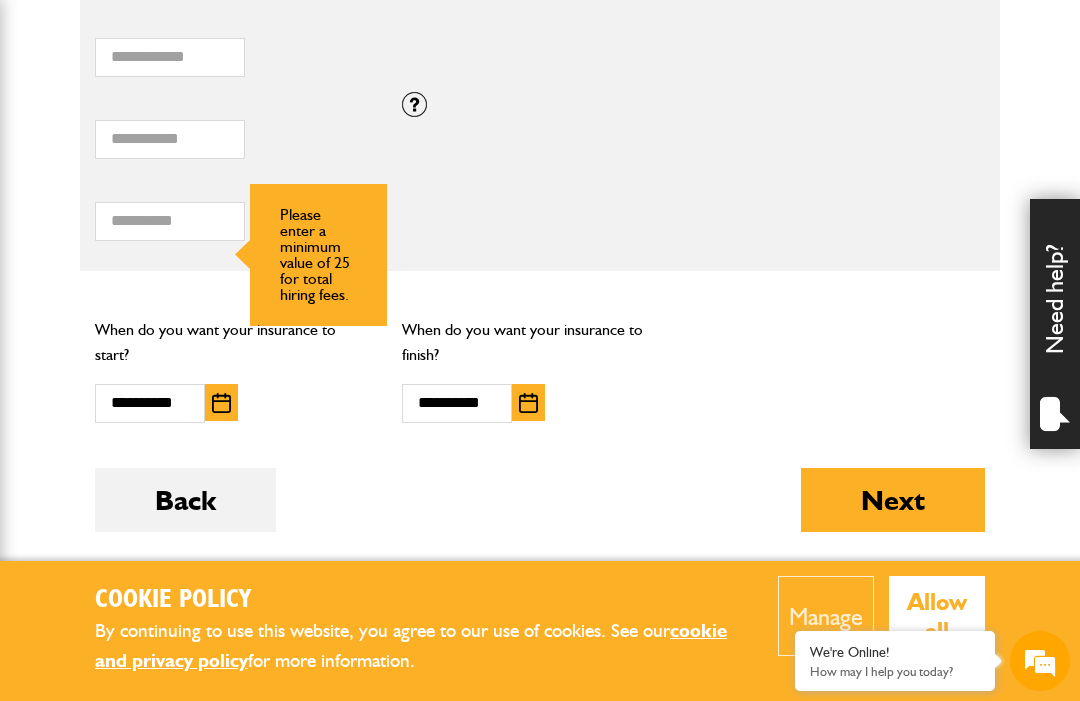 click on "Total hiring fees
Please enter a minimum value of 25 for total hiring fees." at bounding box center (540, 215) 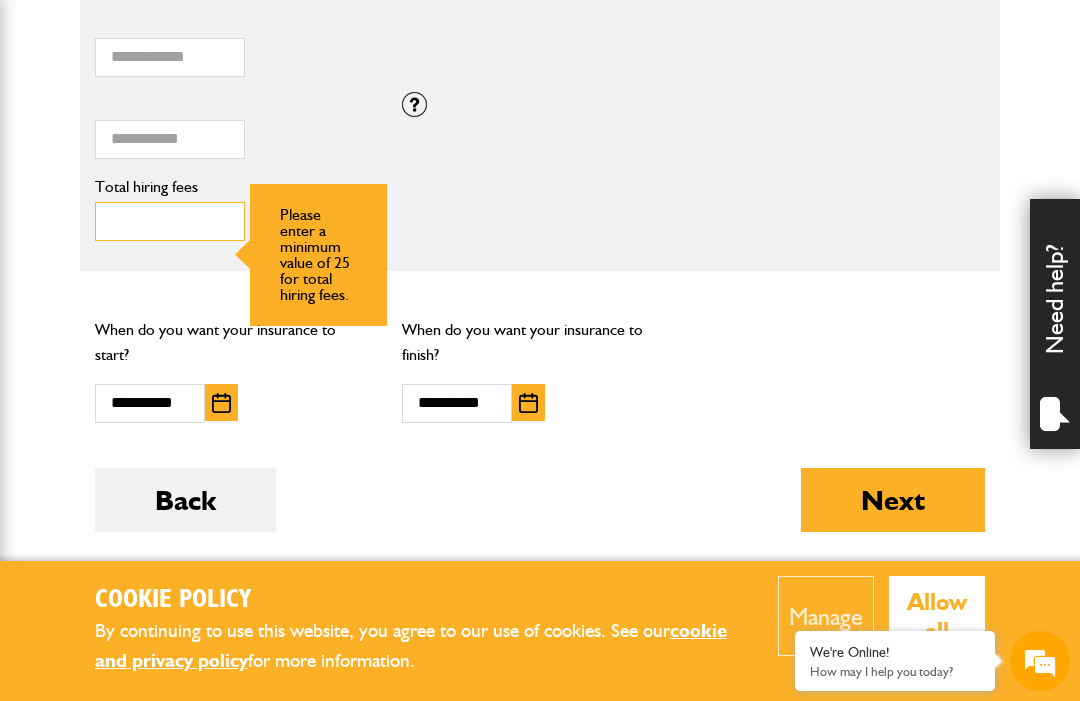 click on "Total hiring fees" at bounding box center [170, 221] 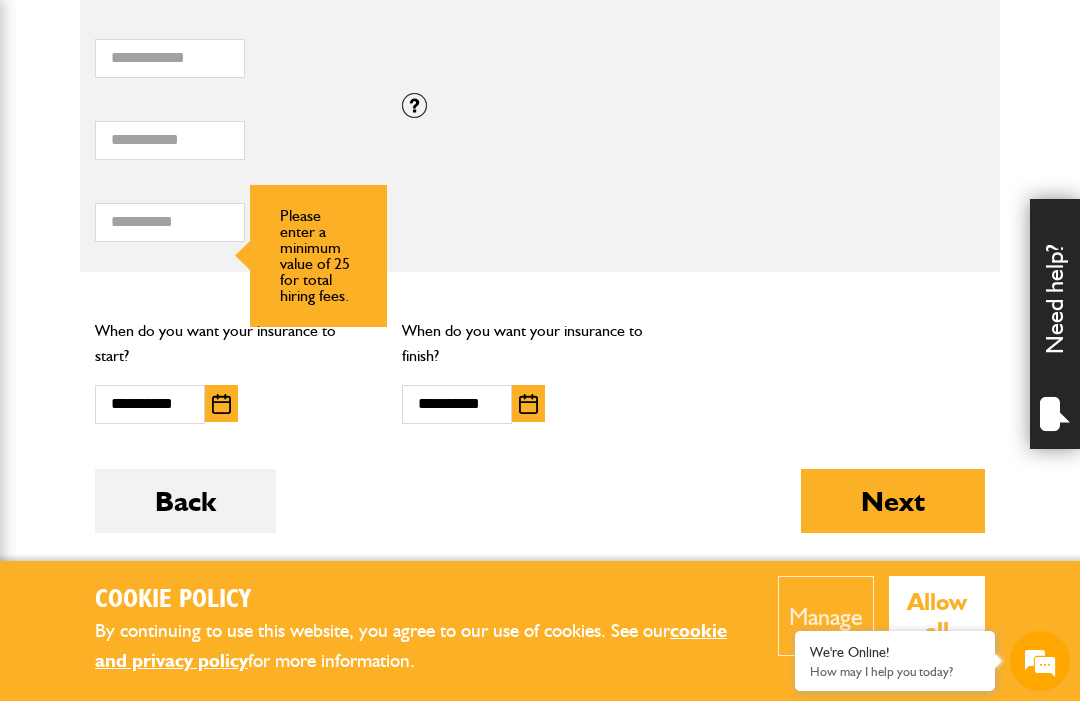 scroll, scrollTop: 1486, scrollLeft: 0, axis: vertical 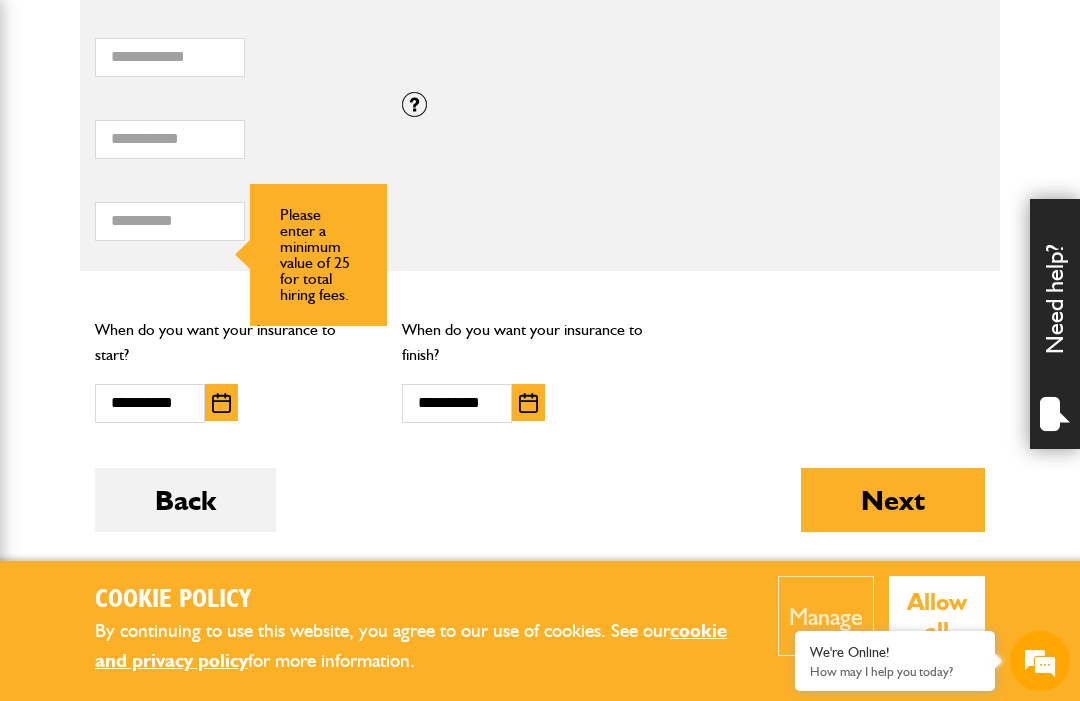 click on "Next" at bounding box center (893, 500) 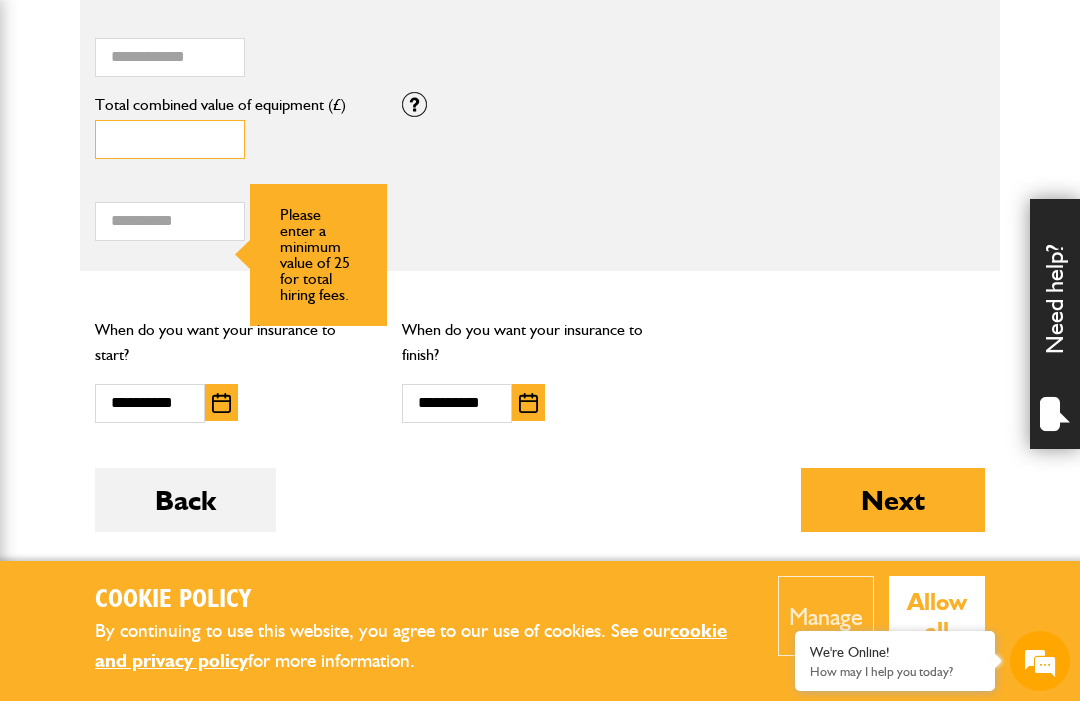 scroll, scrollTop: 1485, scrollLeft: 0, axis: vertical 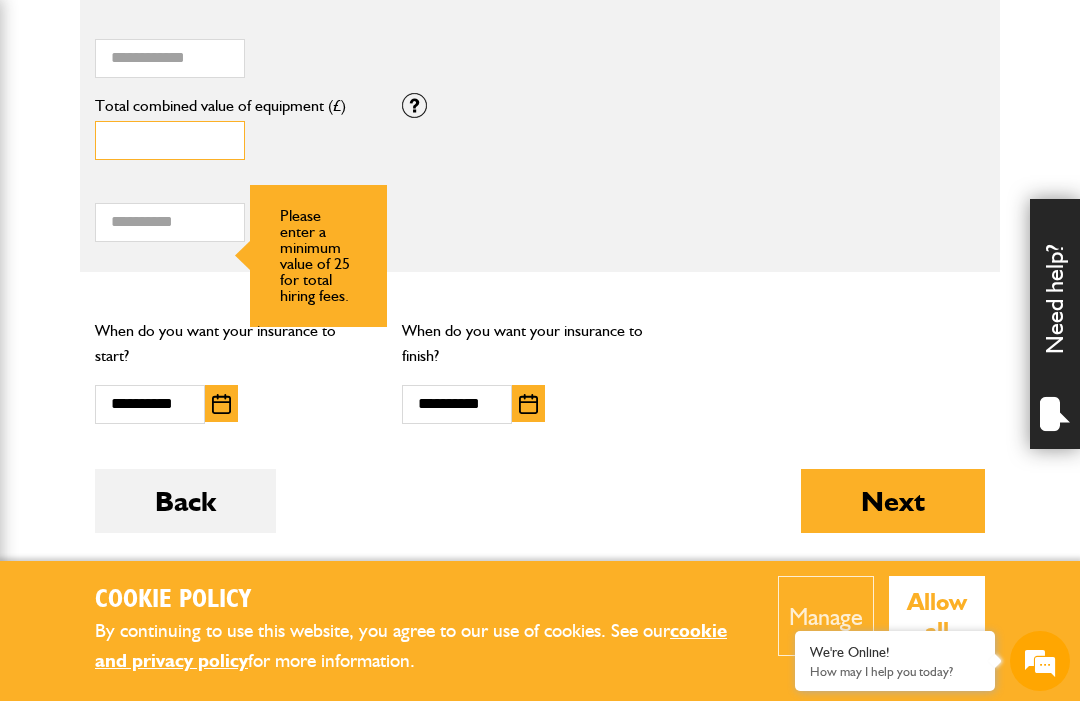 type on "********" 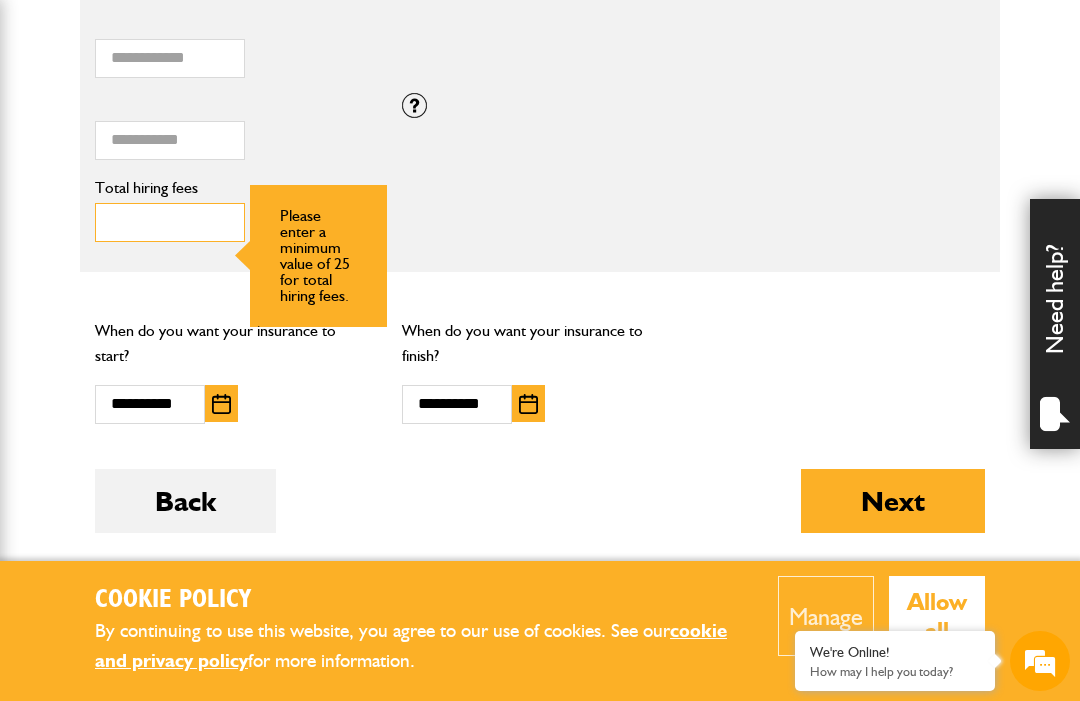 click on "Total hiring fees" at bounding box center [170, 222] 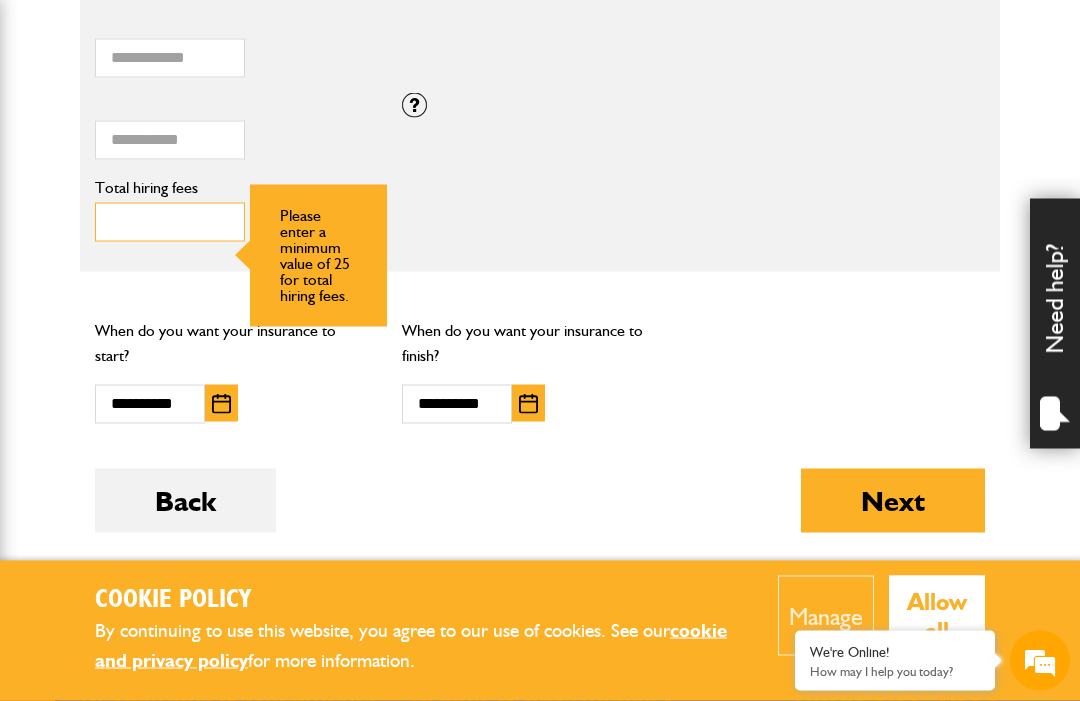 type on "****" 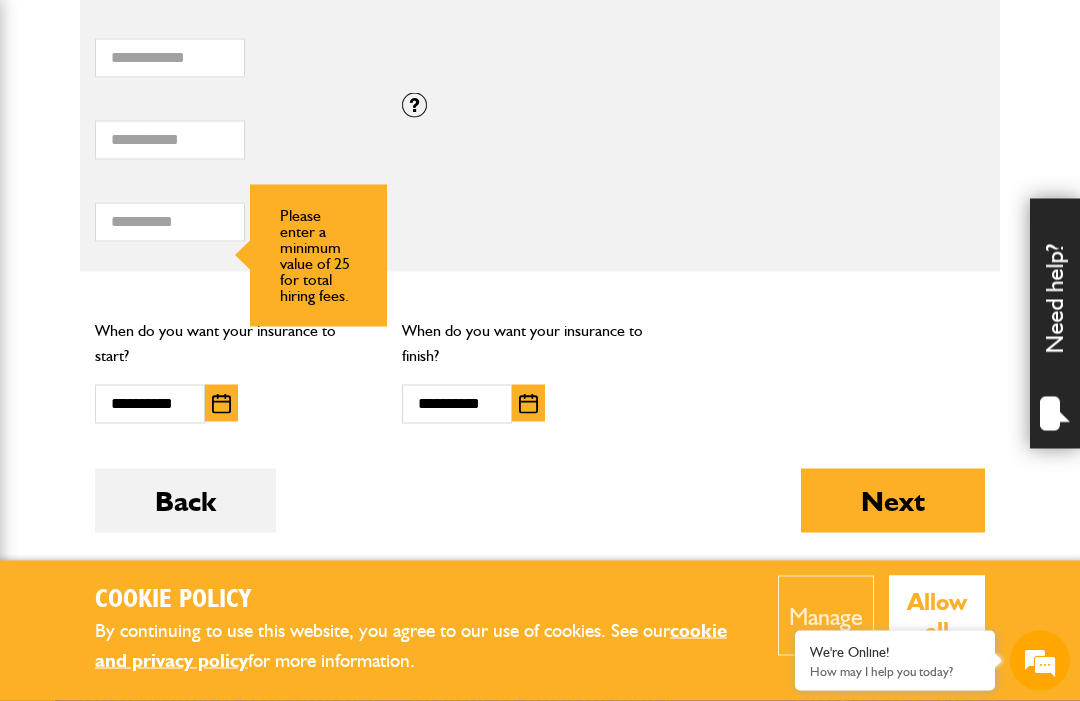 click on "Next" at bounding box center [893, 501] 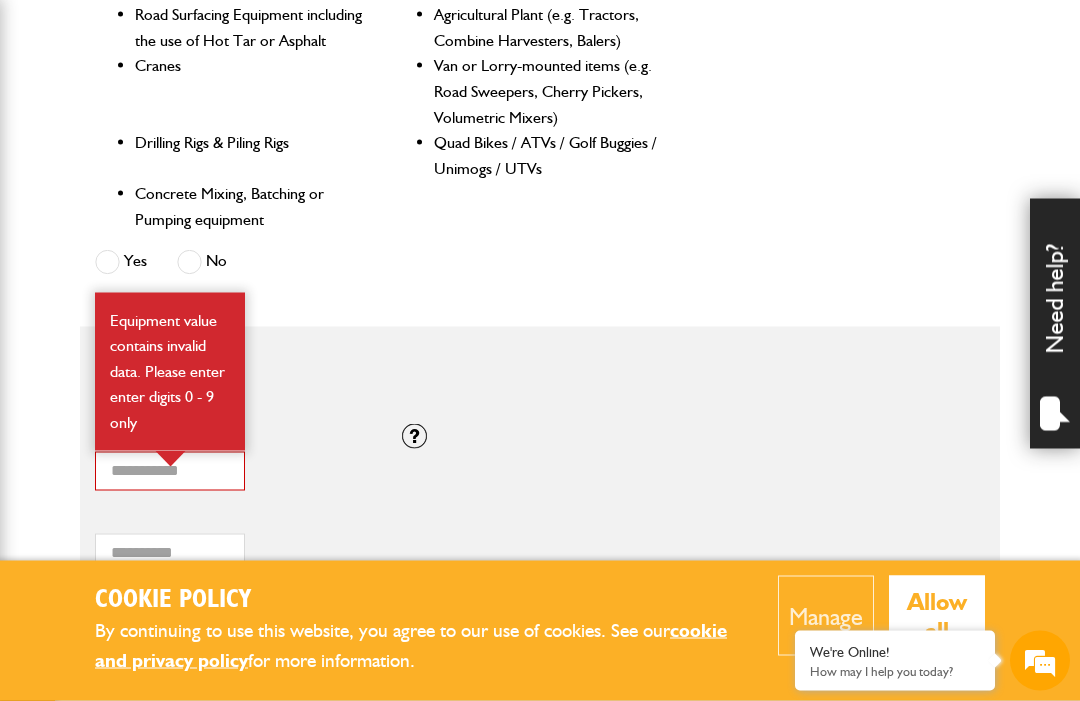 scroll, scrollTop: 1308, scrollLeft: 0, axis: vertical 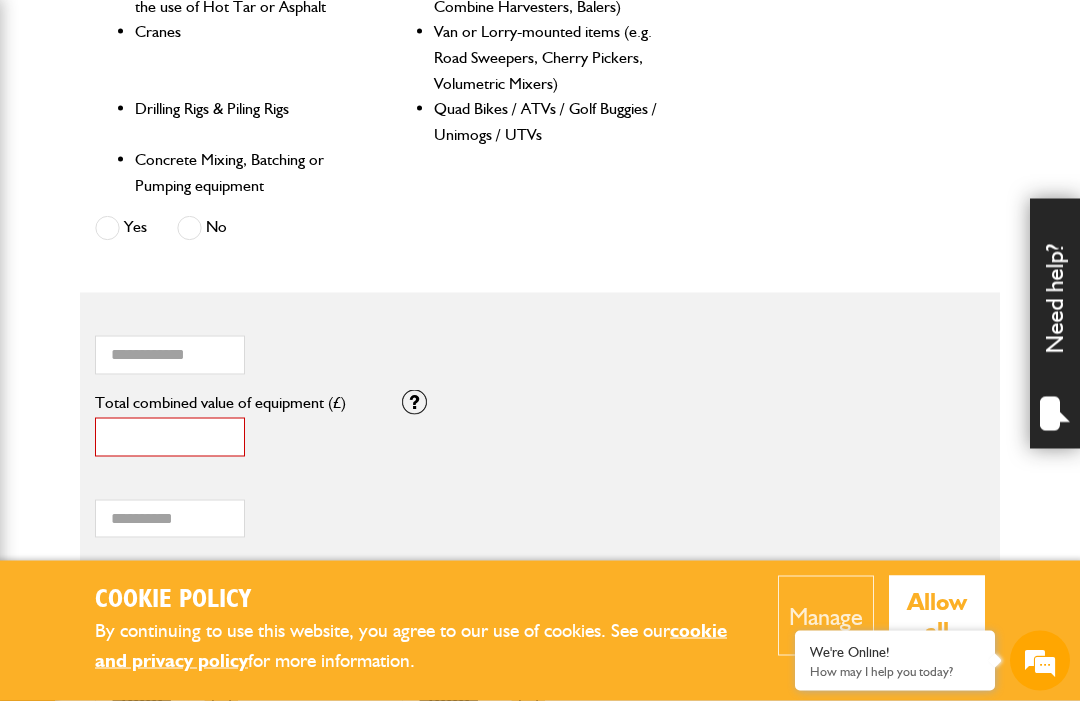 click on "********" at bounding box center (170, 437) 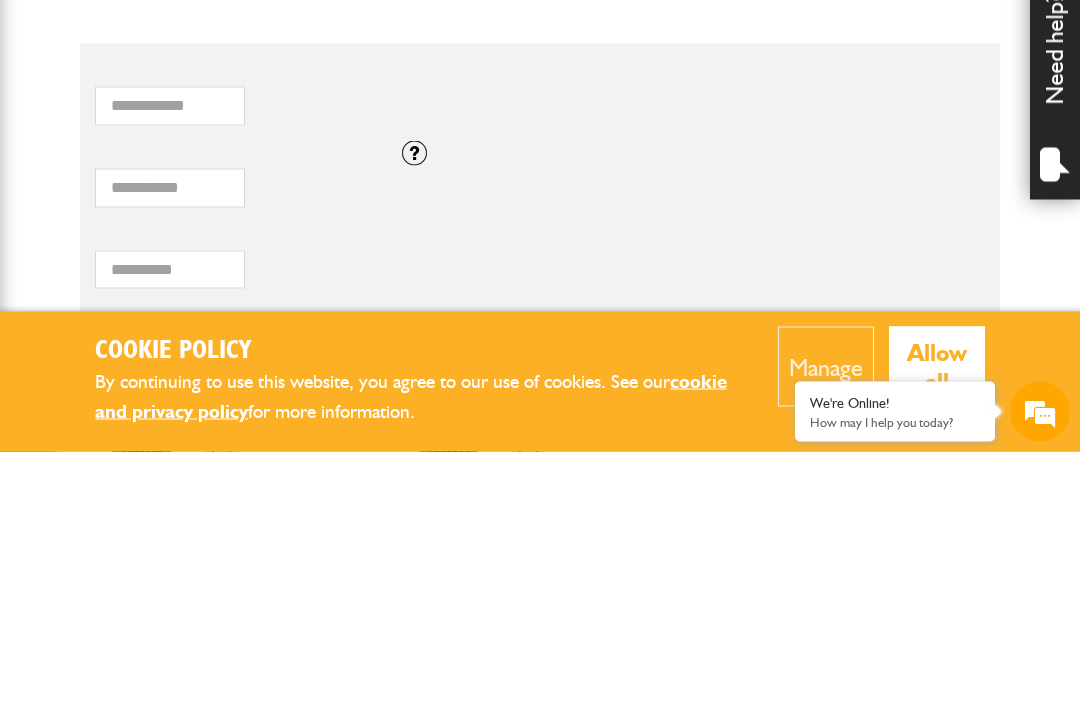 scroll, scrollTop: 1591, scrollLeft: 0, axis: vertical 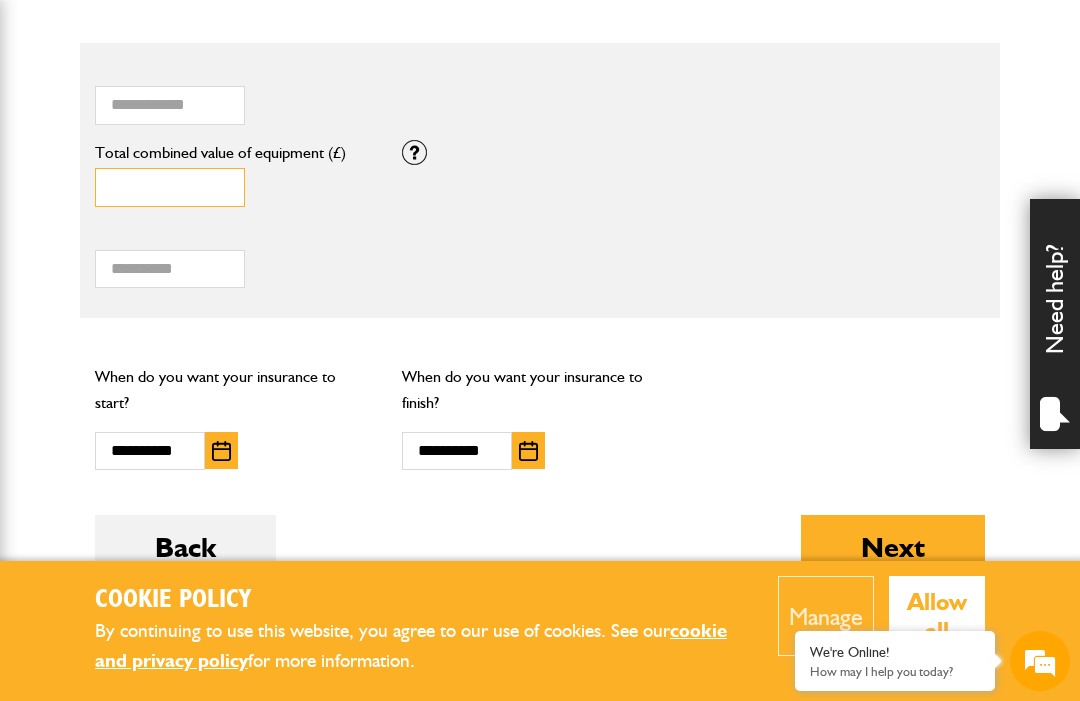 type on "*****" 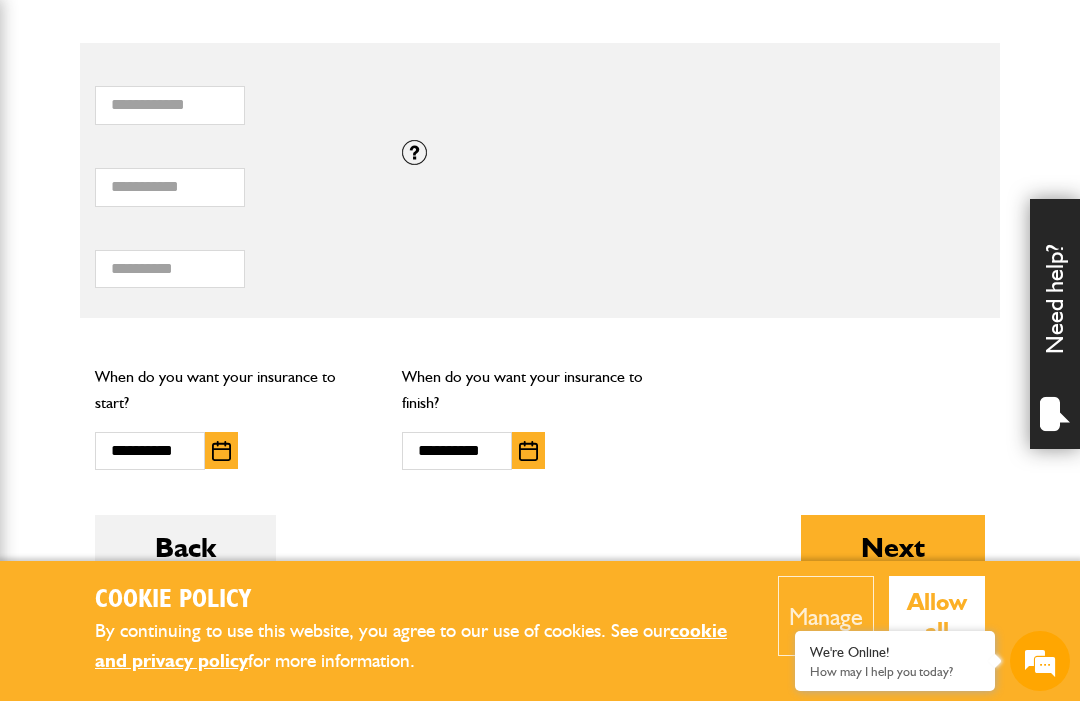 click on "Next" at bounding box center [893, 547] 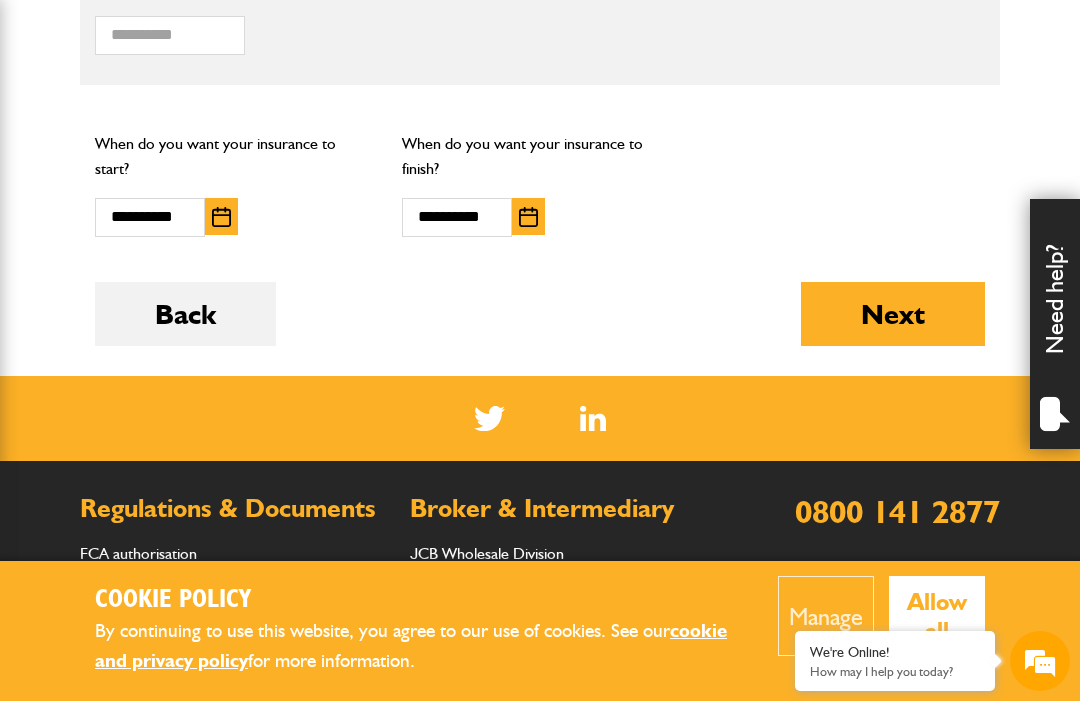 scroll, scrollTop: 1839, scrollLeft: 0, axis: vertical 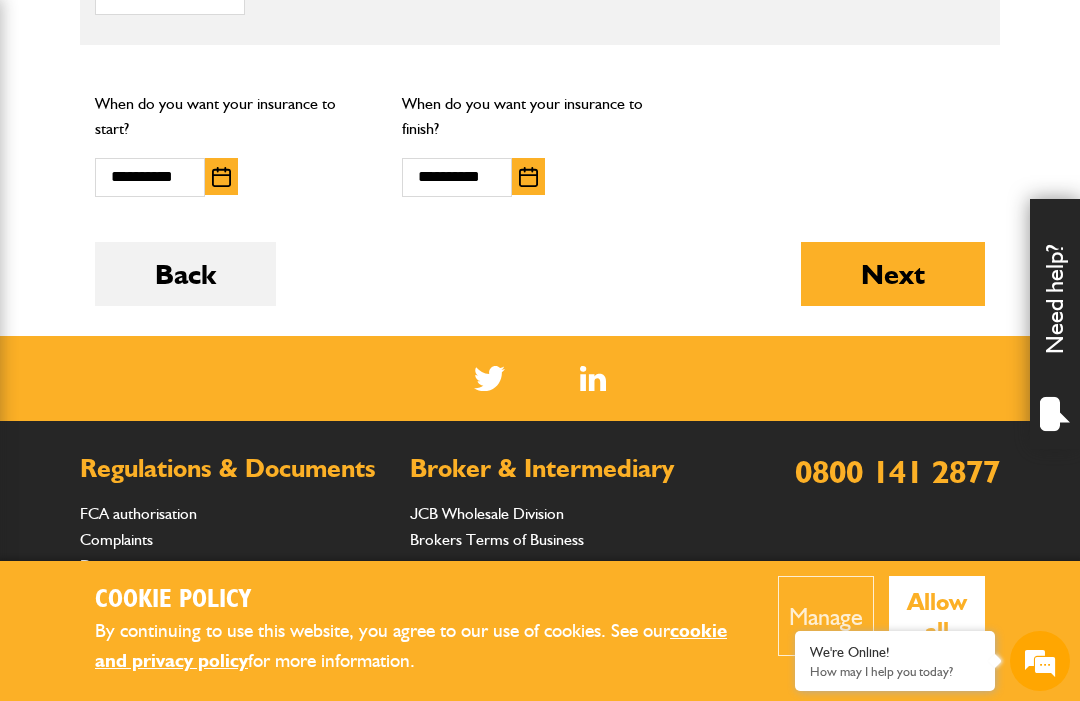 click on "Next" at bounding box center [893, 274] 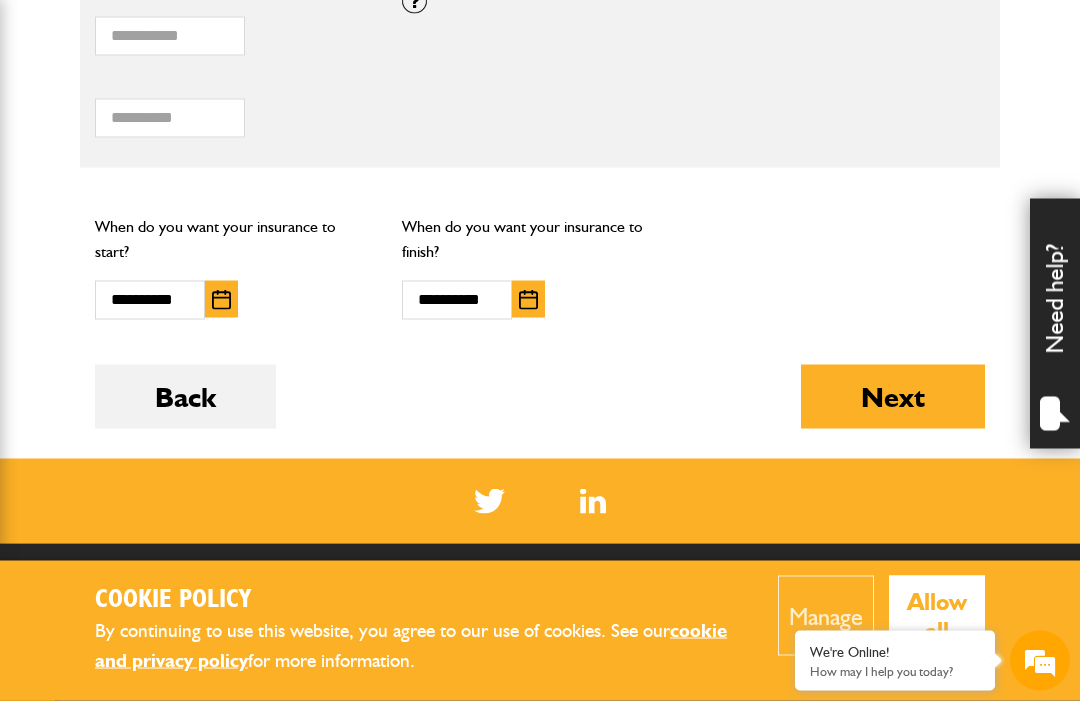 scroll, scrollTop: 1717, scrollLeft: 0, axis: vertical 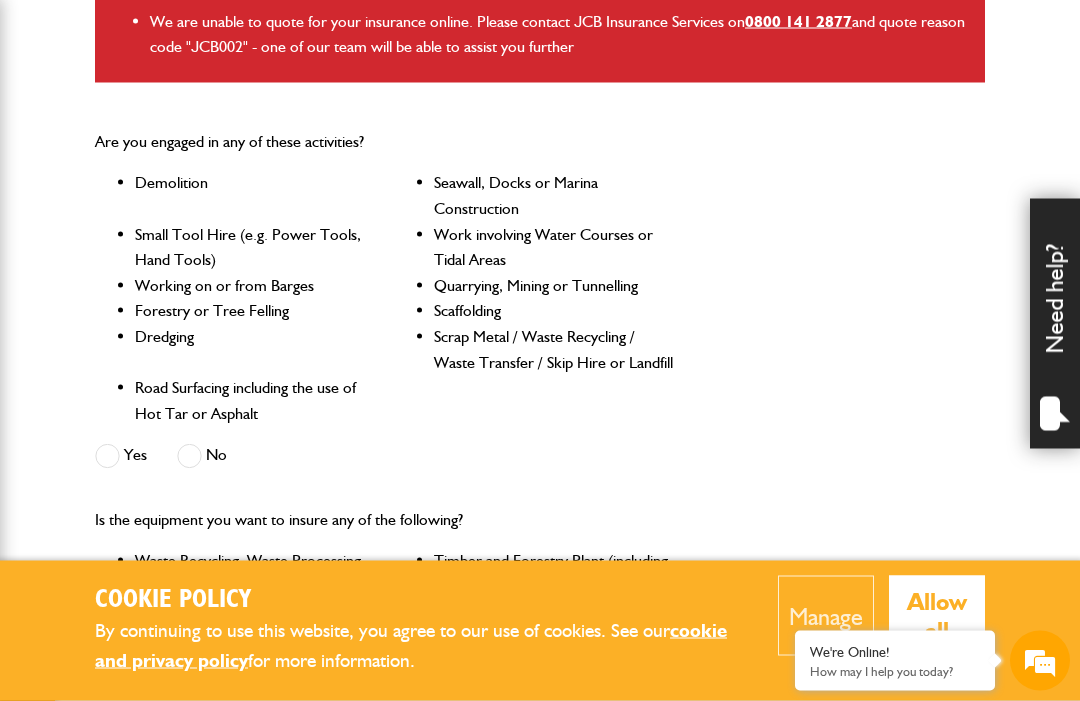click on "No" at bounding box center [202, 456] 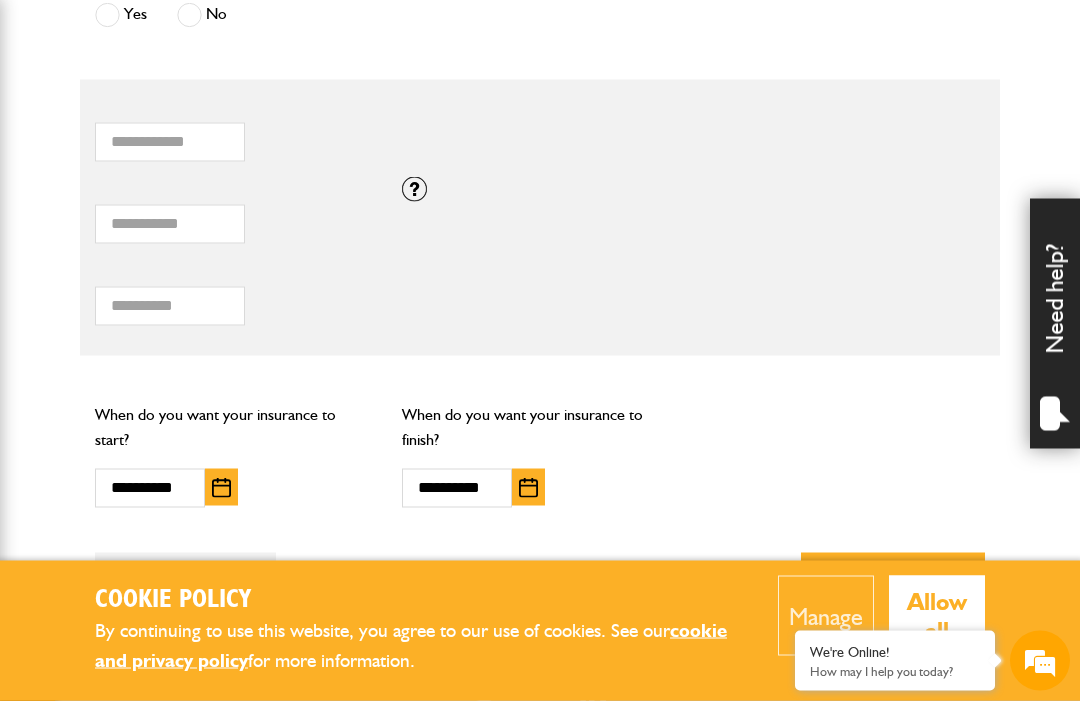 scroll, scrollTop: 1671, scrollLeft: 0, axis: vertical 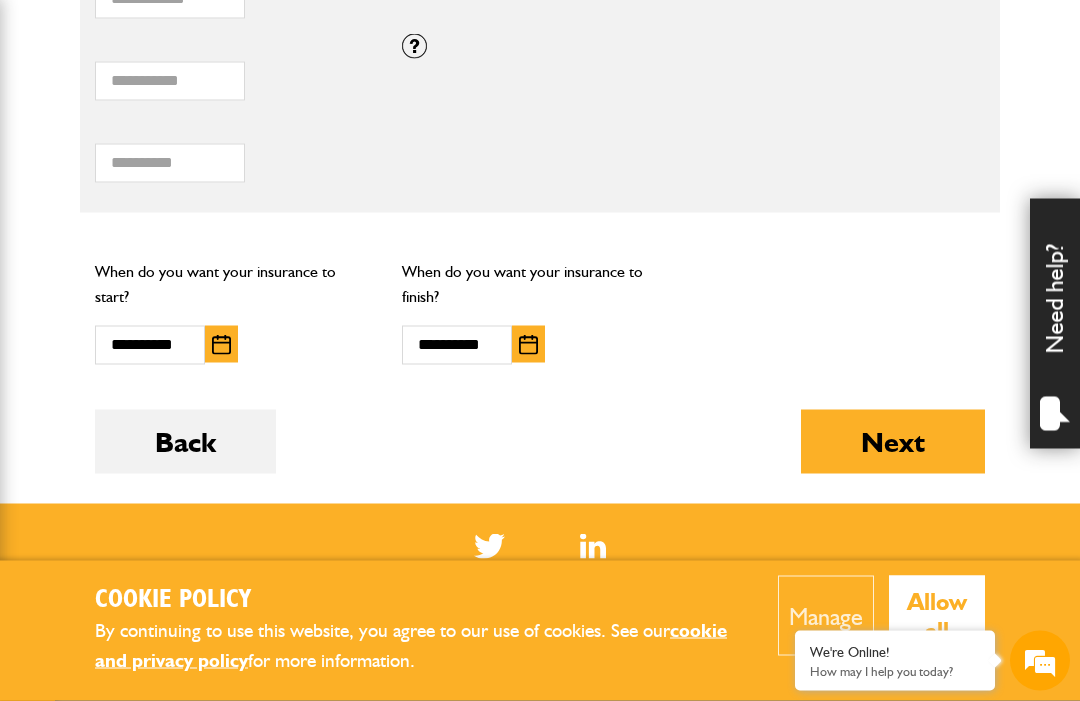 click on "Next" at bounding box center [893, 442] 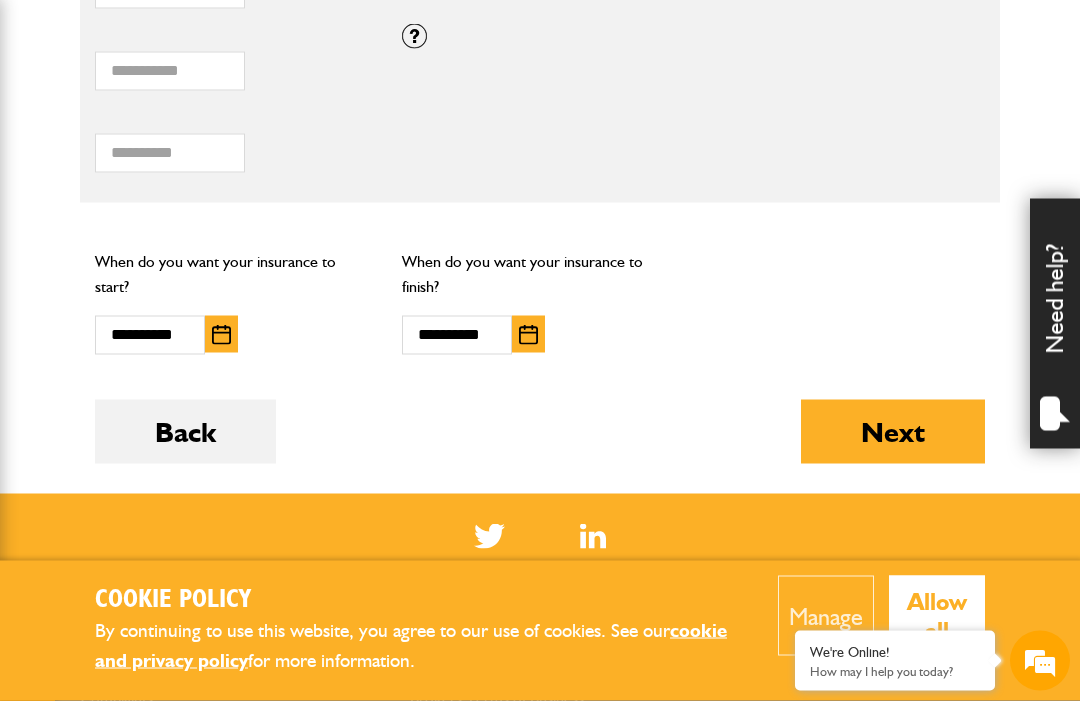 scroll, scrollTop: 1688, scrollLeft: 0, axis: vertical 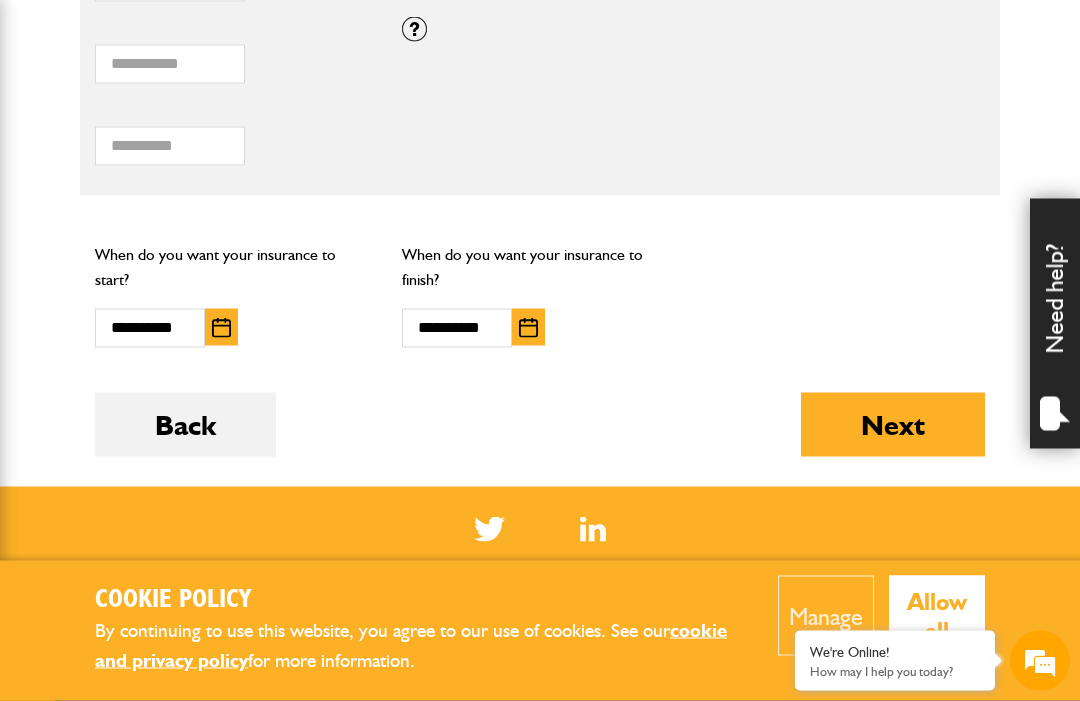 click on "Next" at bounding box center [893, 425] 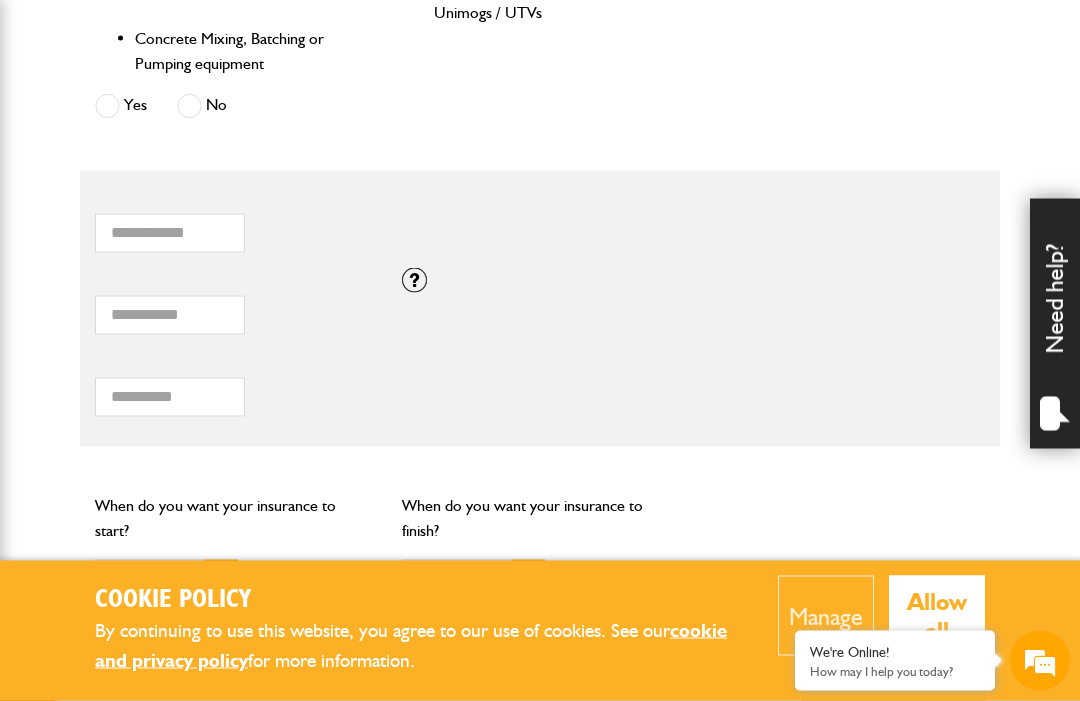scroll, scrollTop: 1438, scrollLeft: 0, axis: vertical 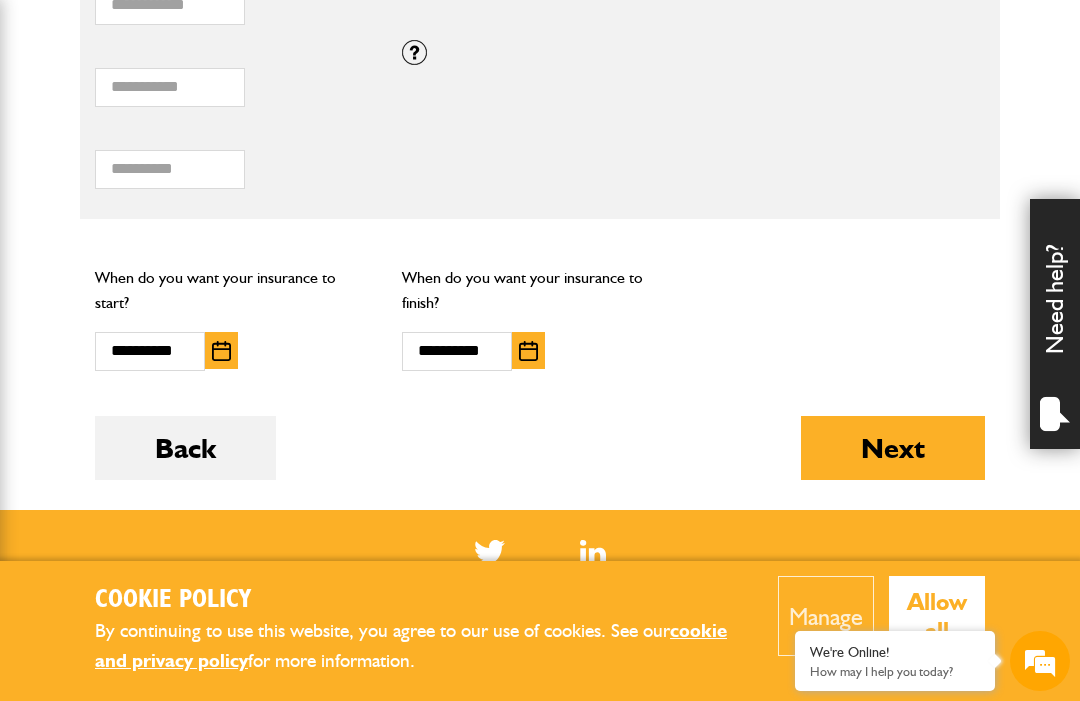 click on "Next" at bounding box center (893, 448) 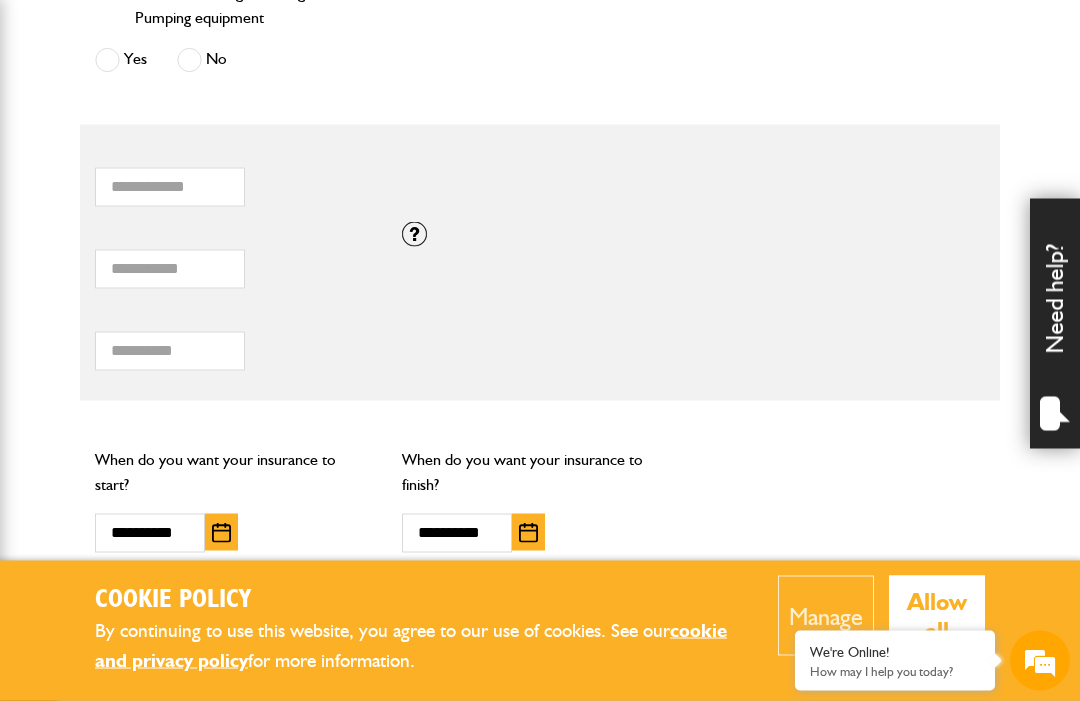 scroll, scrollTop: 1484, scrollLeft: 0, axis: vertical 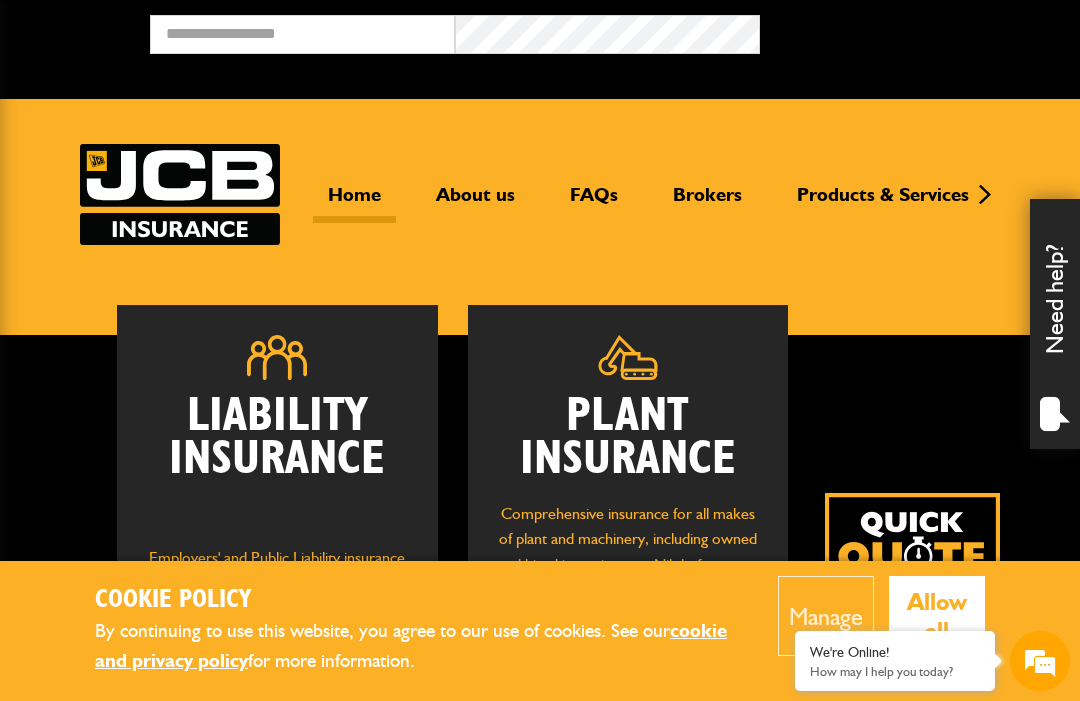 click on "Plant Insurance" at bounding box center [628, 438] 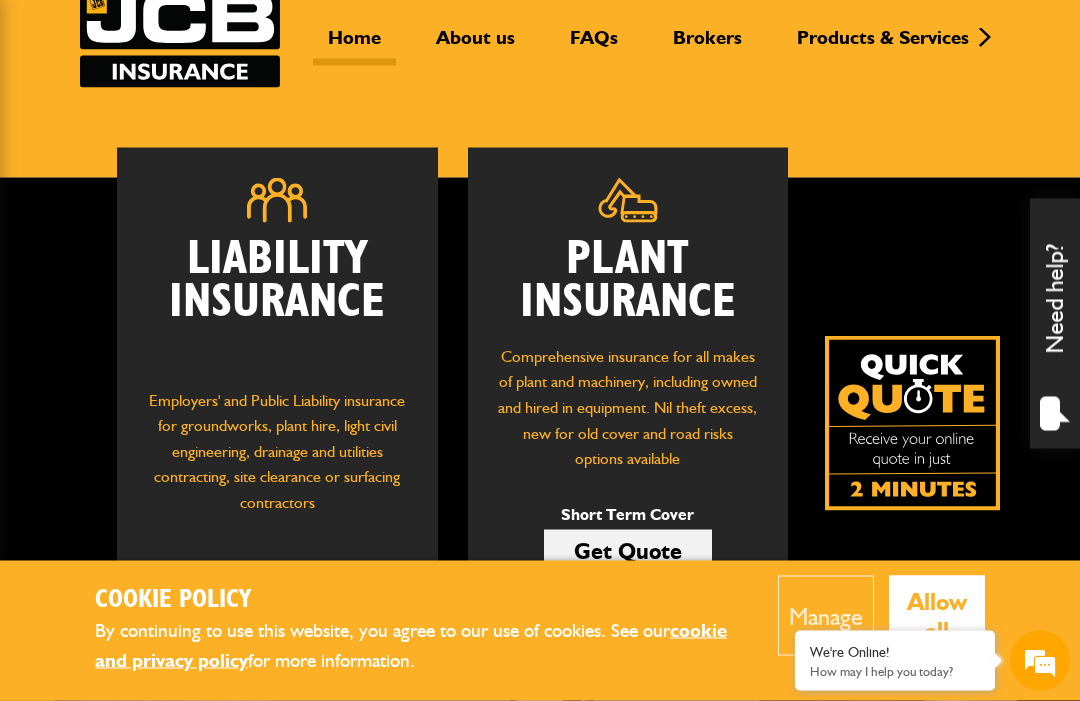 scroll, scrollTop: 171, scrollLeft: 0, axis: vertical 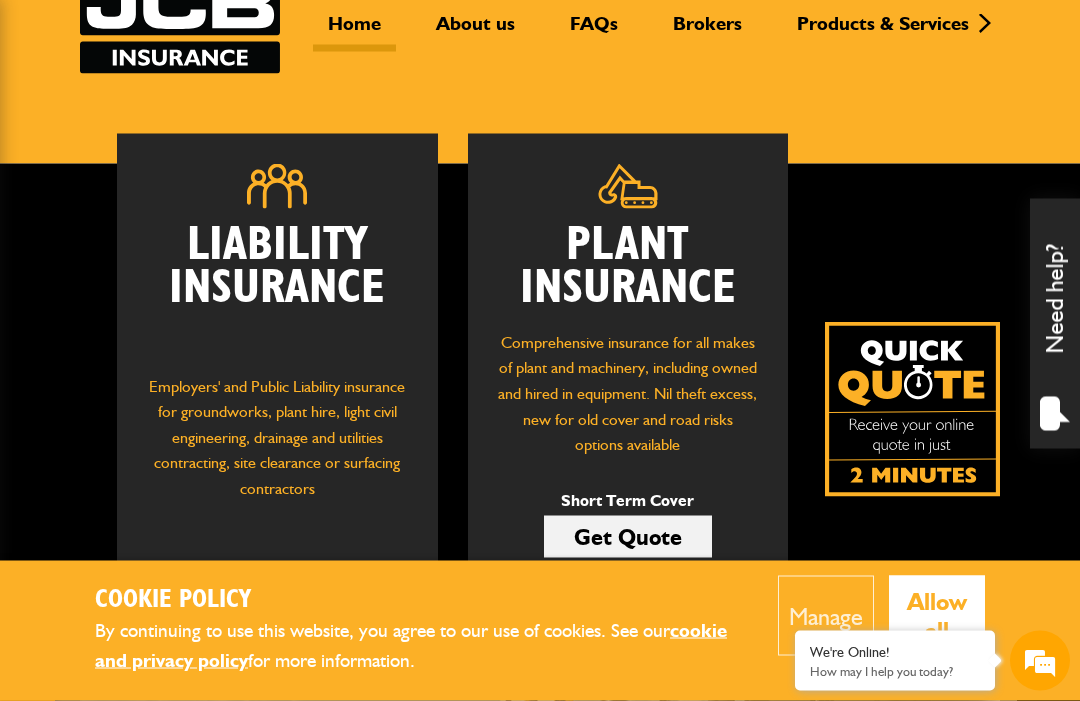 click on "Get Quote" at bounding box center (628, 537) 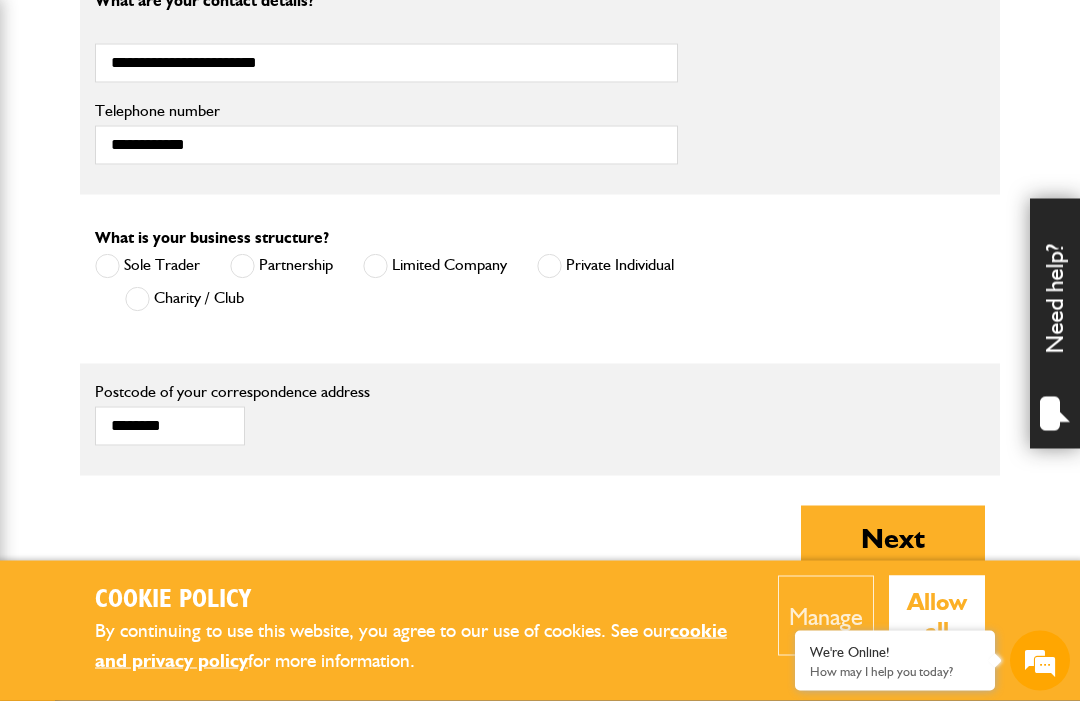 scroll, scrollTop: 1374, scrollLeft: 0, axis: vertical 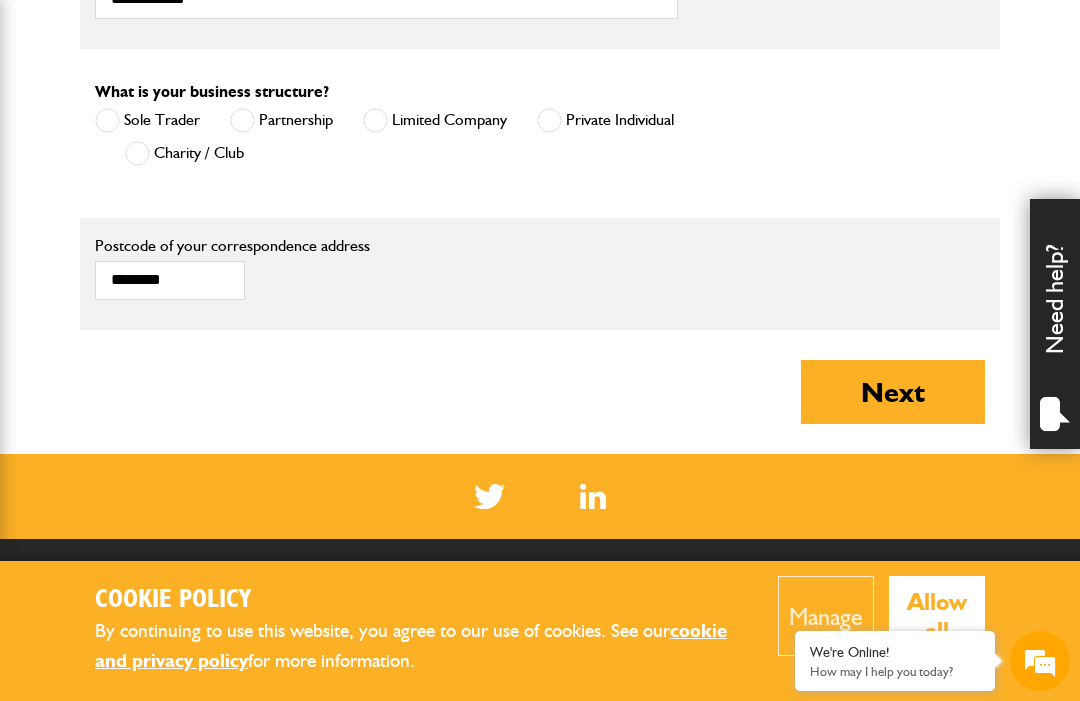click on "Next" at bounding box center [893, 392] 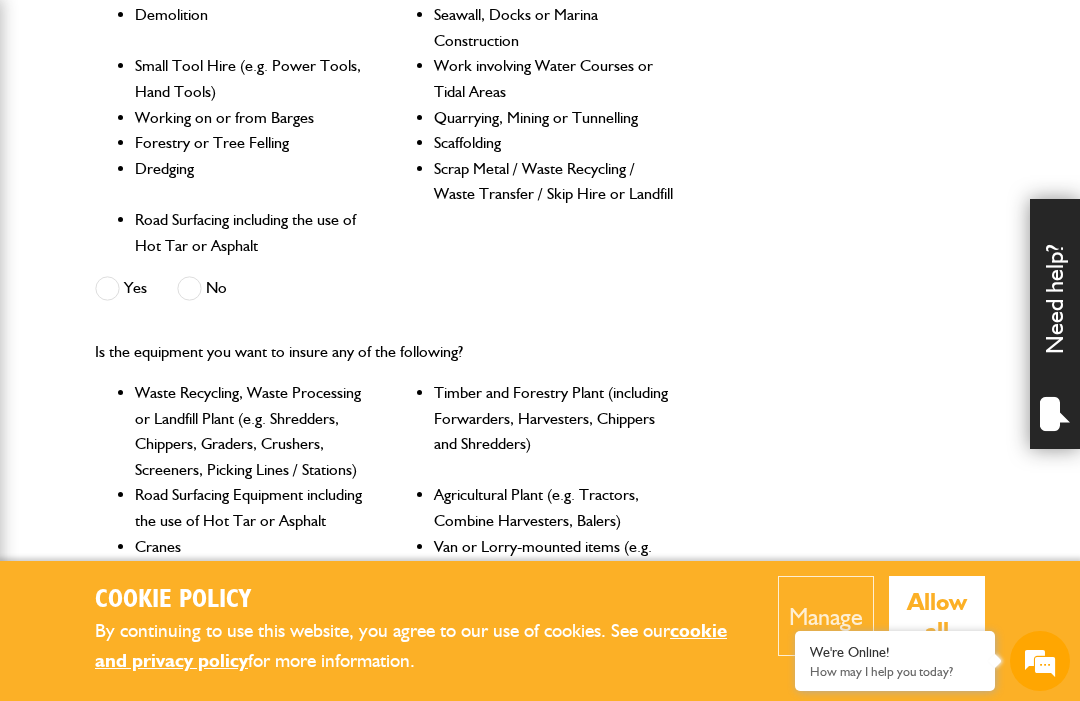 scroll, scrollTop: 704, scrollLeft: 0, axis: vertical 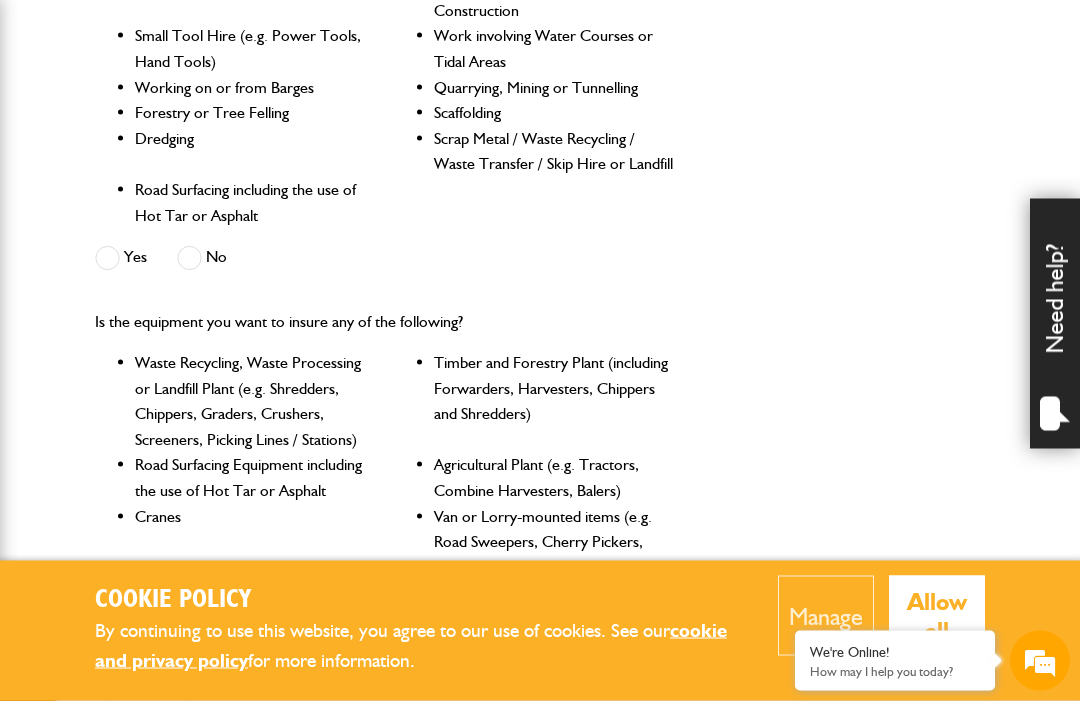 click at bounding box center [189, 258] 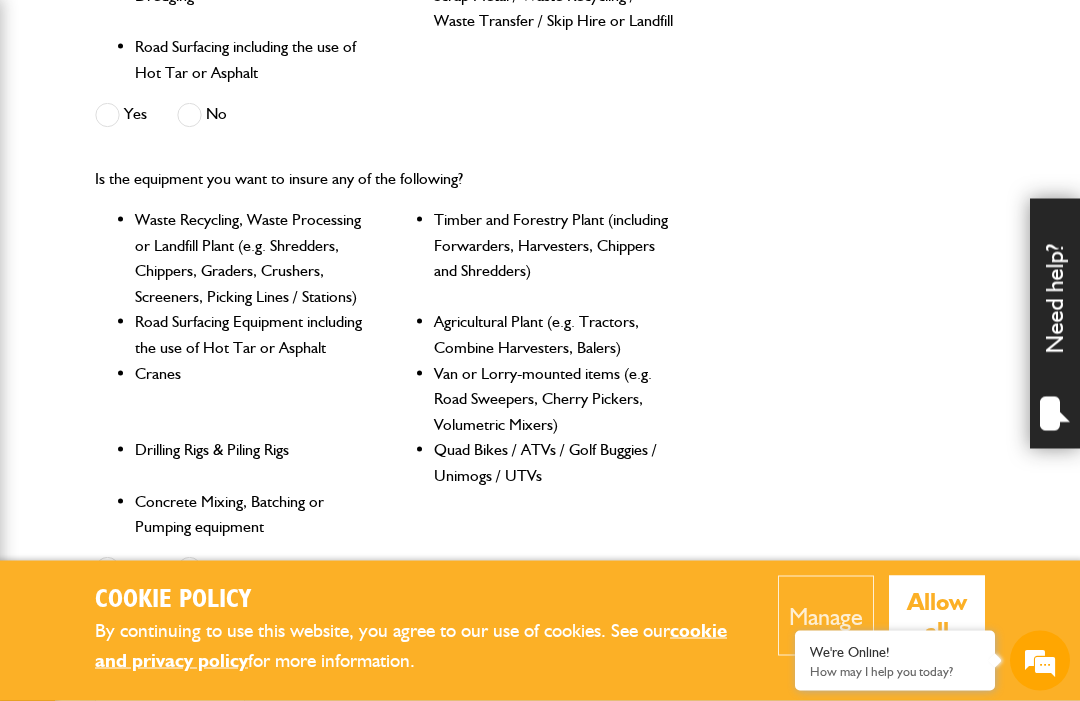 scroll, scrollTop: 858, scrollLeft: 0, axis: vertical 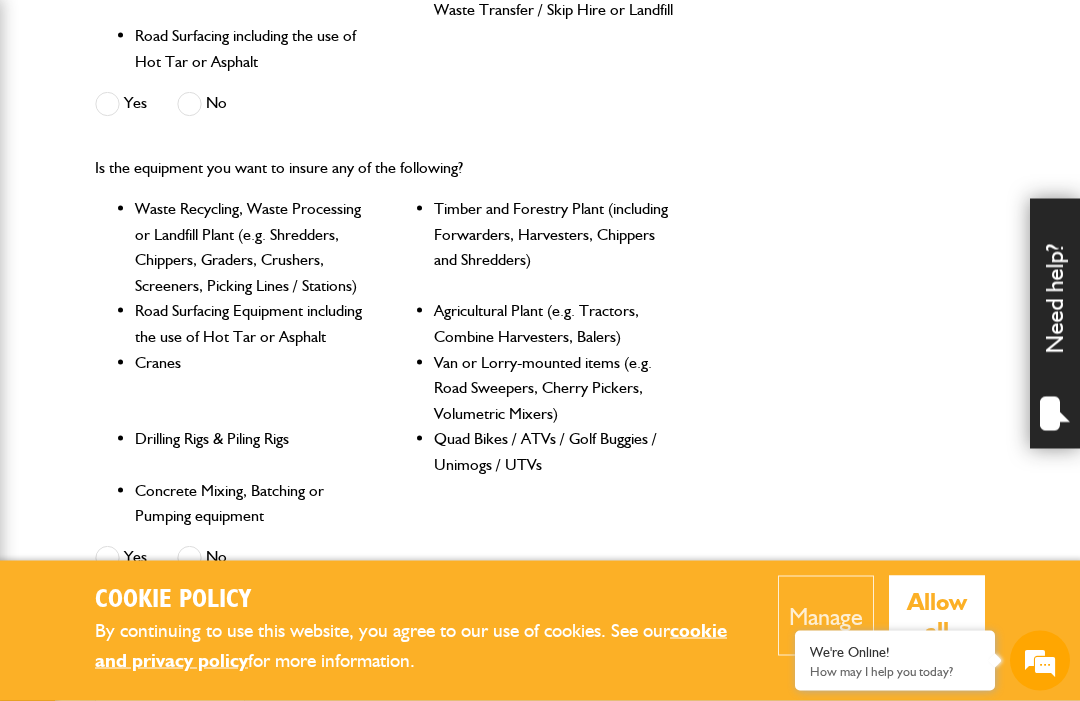 click at bounding box center [107, 558] 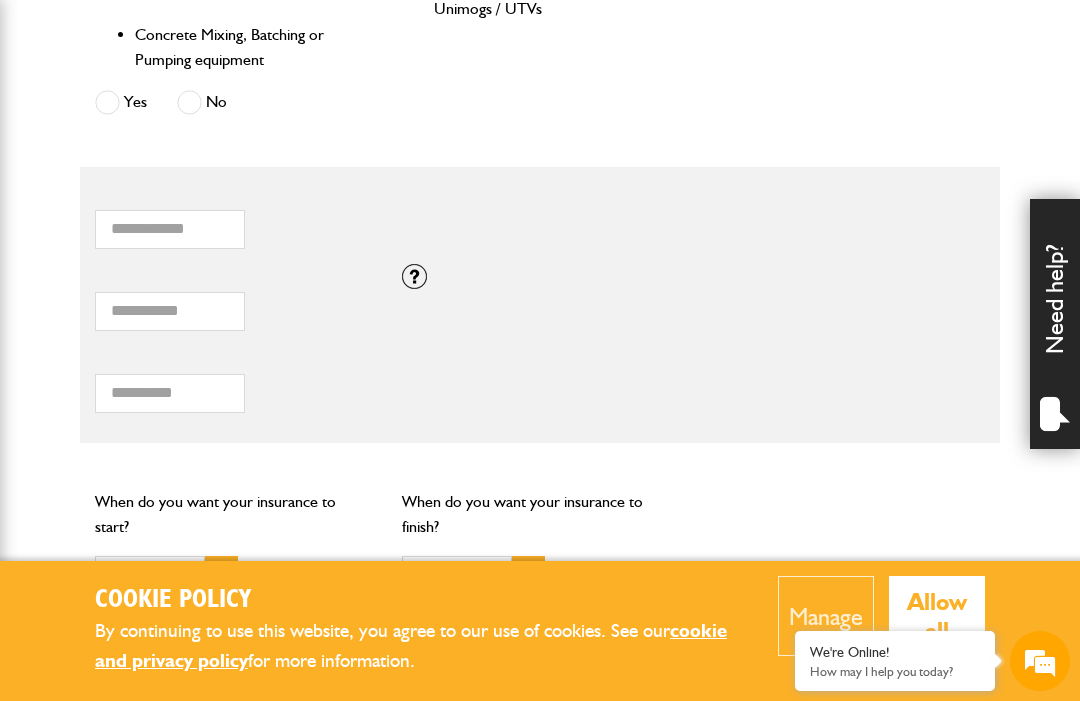 scroll, scrollTop: 1277, scrollLeft: 0, axis: vertical 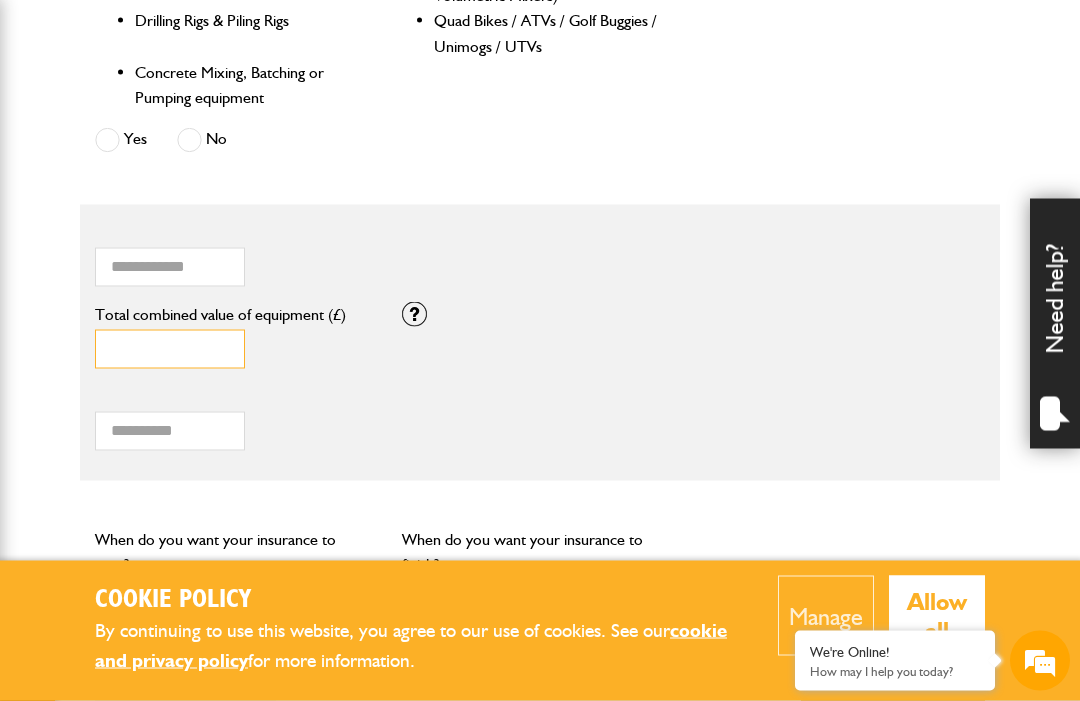 click on "*" at bounding box center [170, 349] 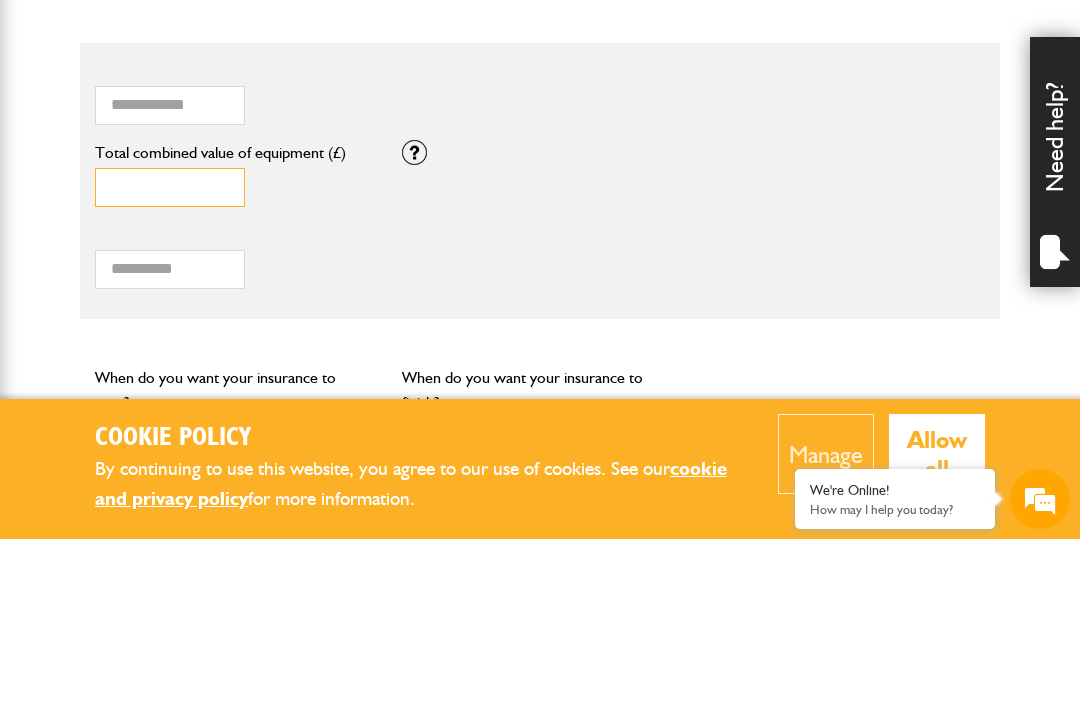 type on "*****" 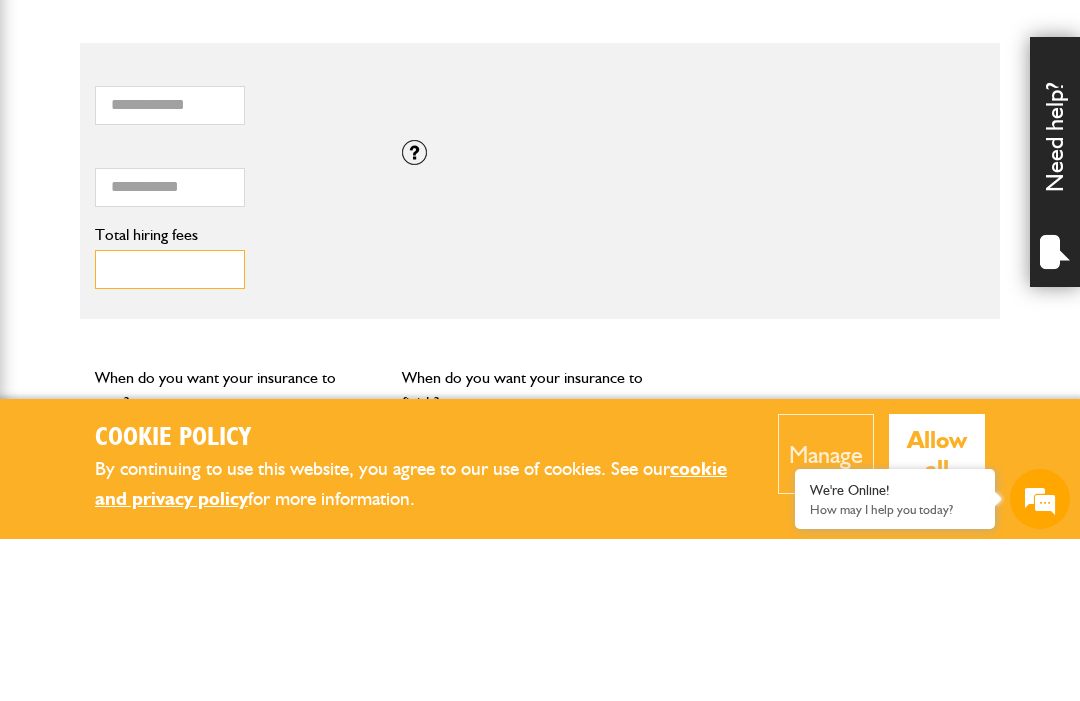 click on "Total hiring fees" at bounding box center (170, 431) 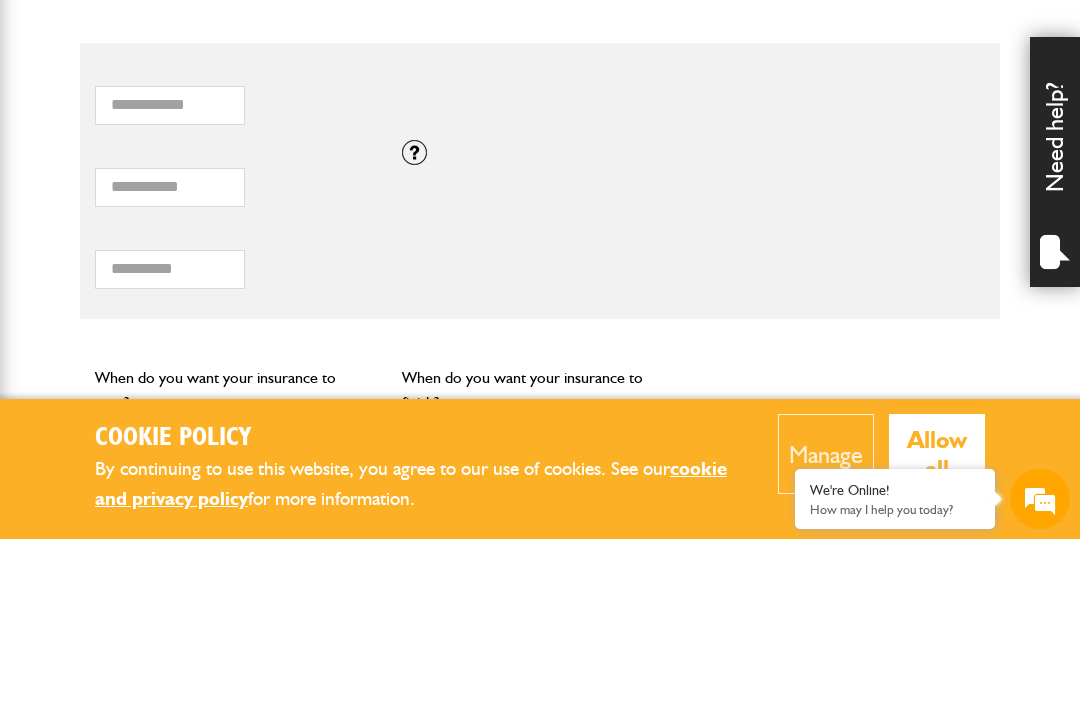 scroll, scrollTop: 1439, scrollLeft: 0, axis: vertical 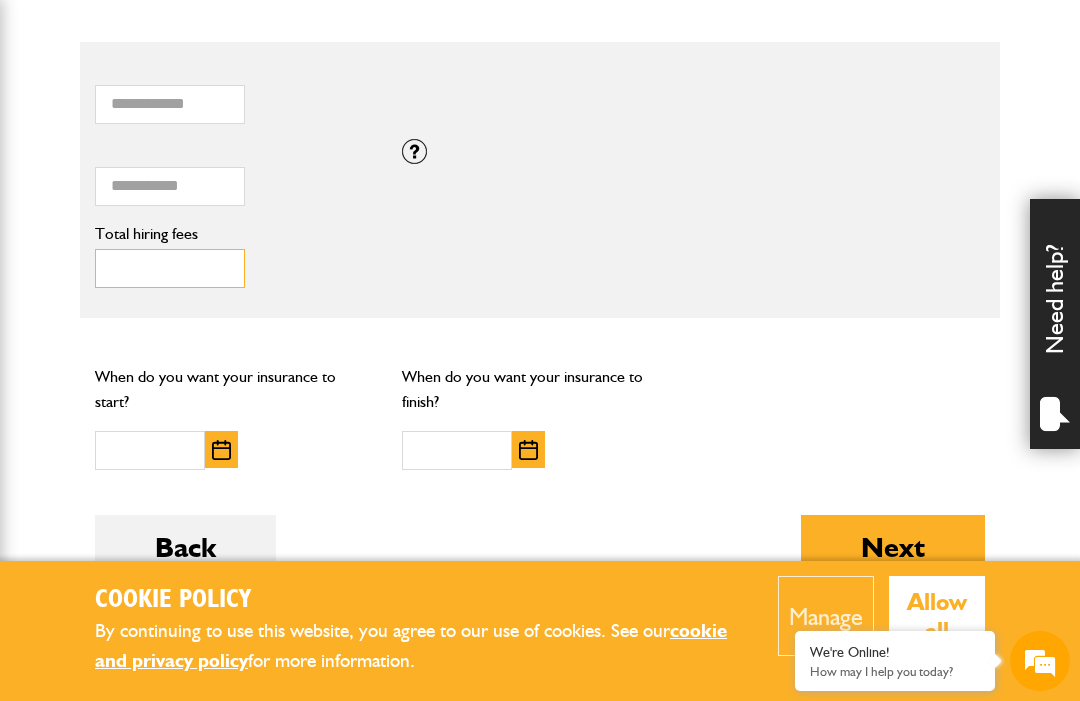 type on "****" 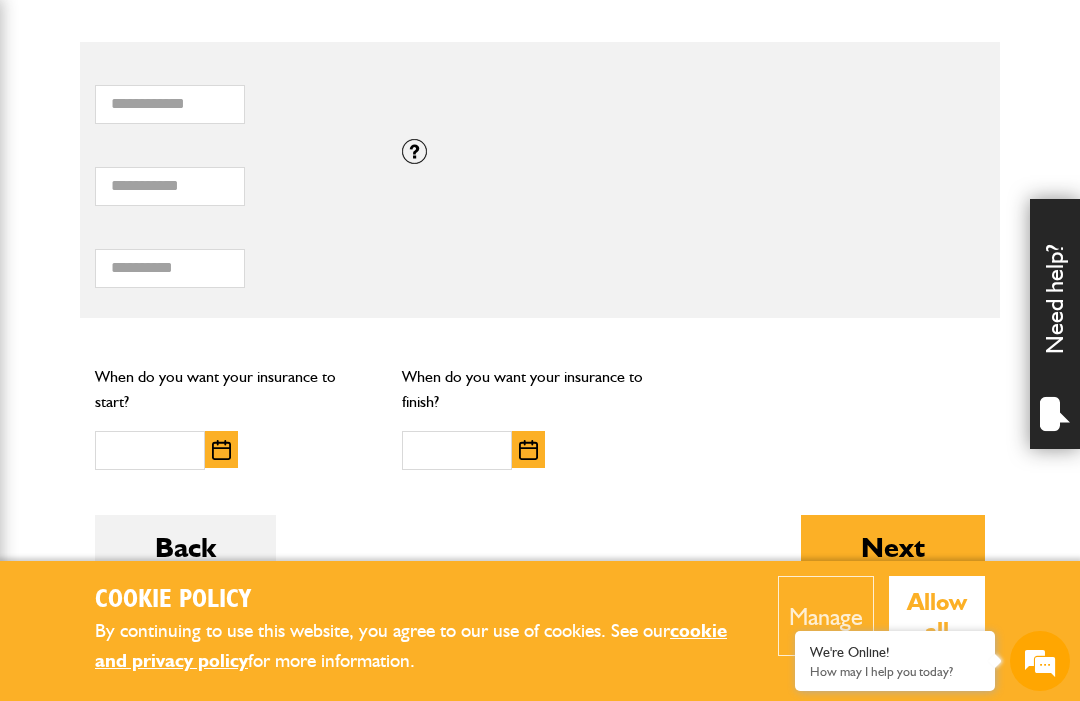 click at bounding box center [221, 450] 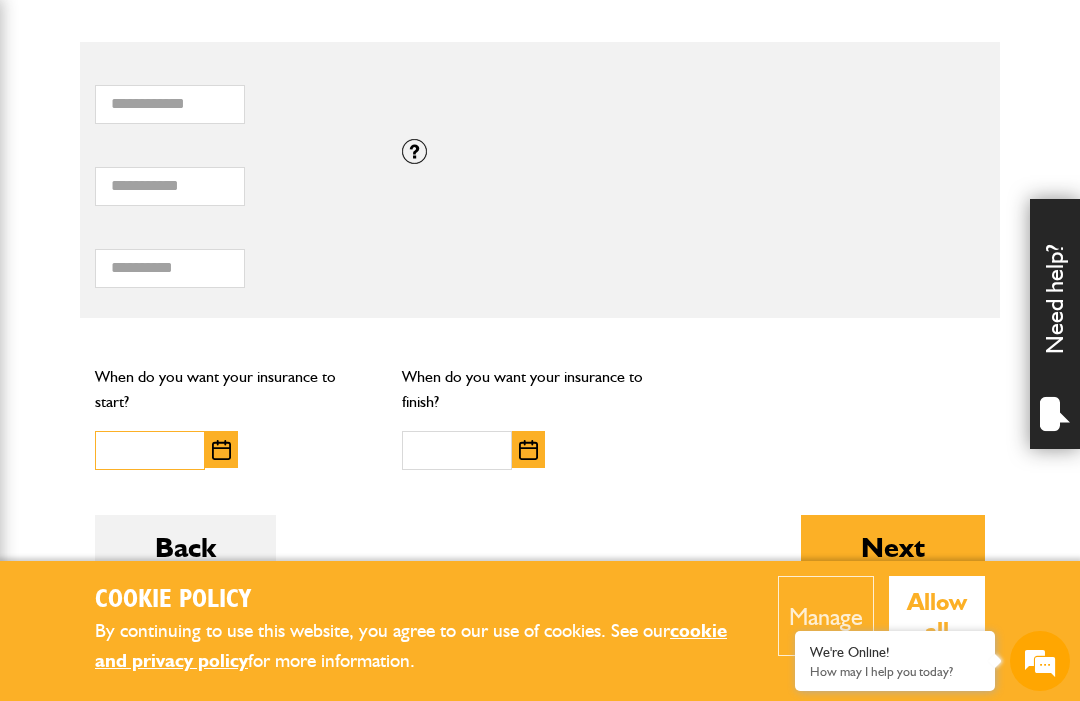 scroll, scrollTop: 1438, scrollLeft: 0, axis: vertical 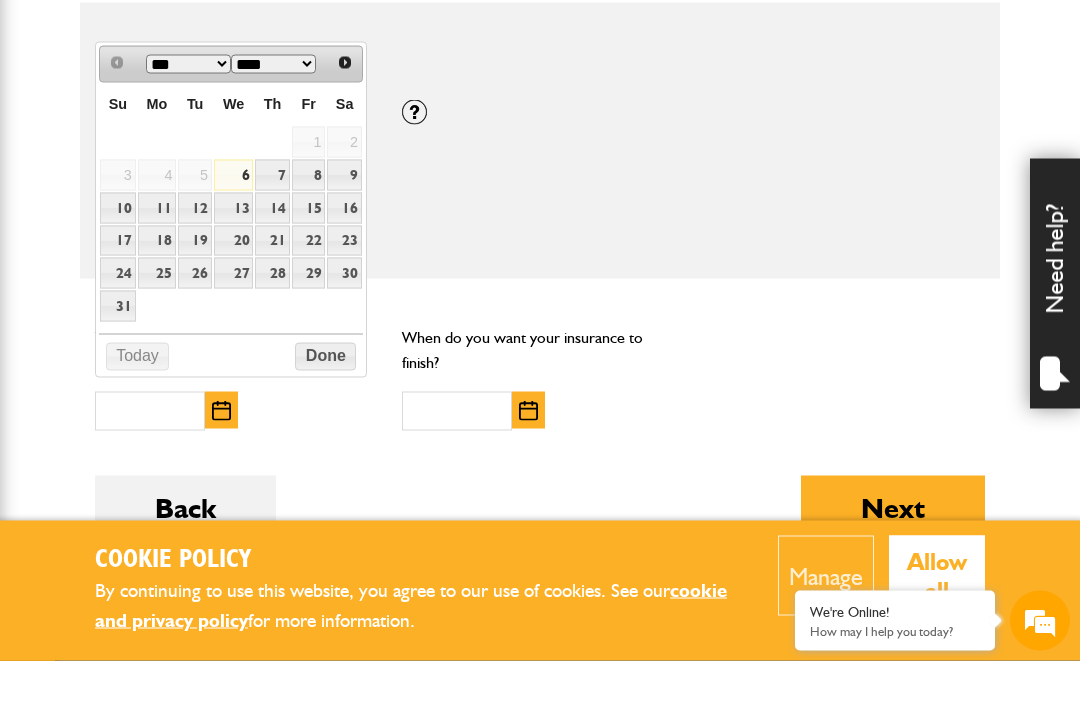 click on "11" at bounding box center [157, 248] 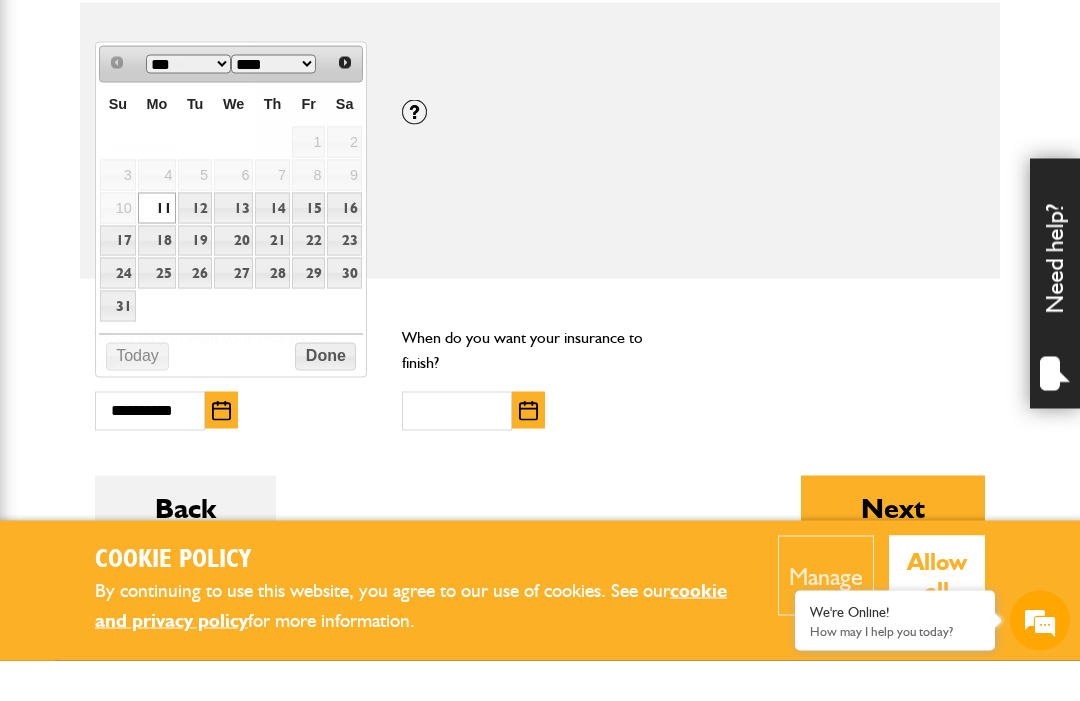 scroll, scrollTop: 1479, scrollLeft: 0, axis: vertical 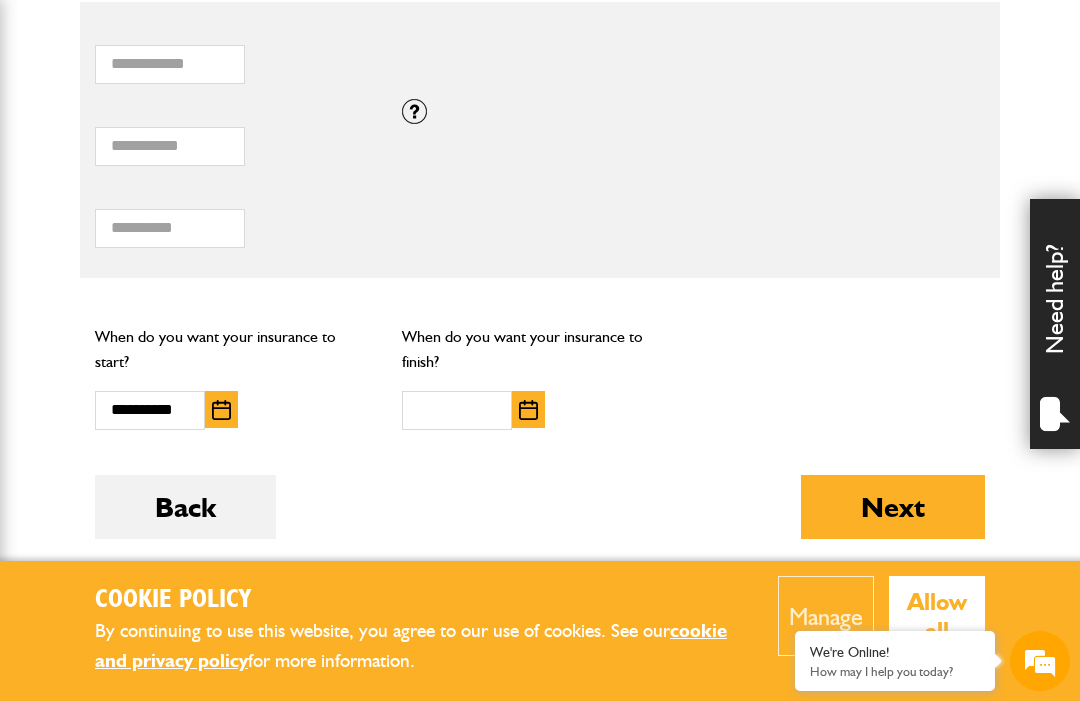 click at bounding box center [528, 410] 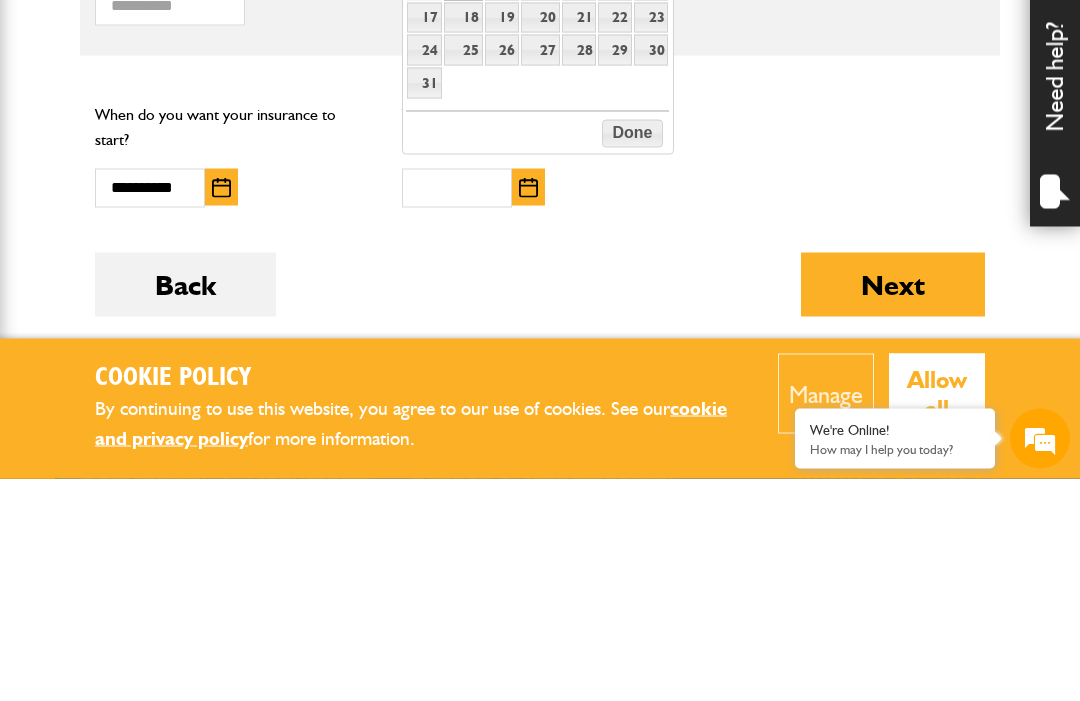 click on "18" at bounding box center (463, 240) 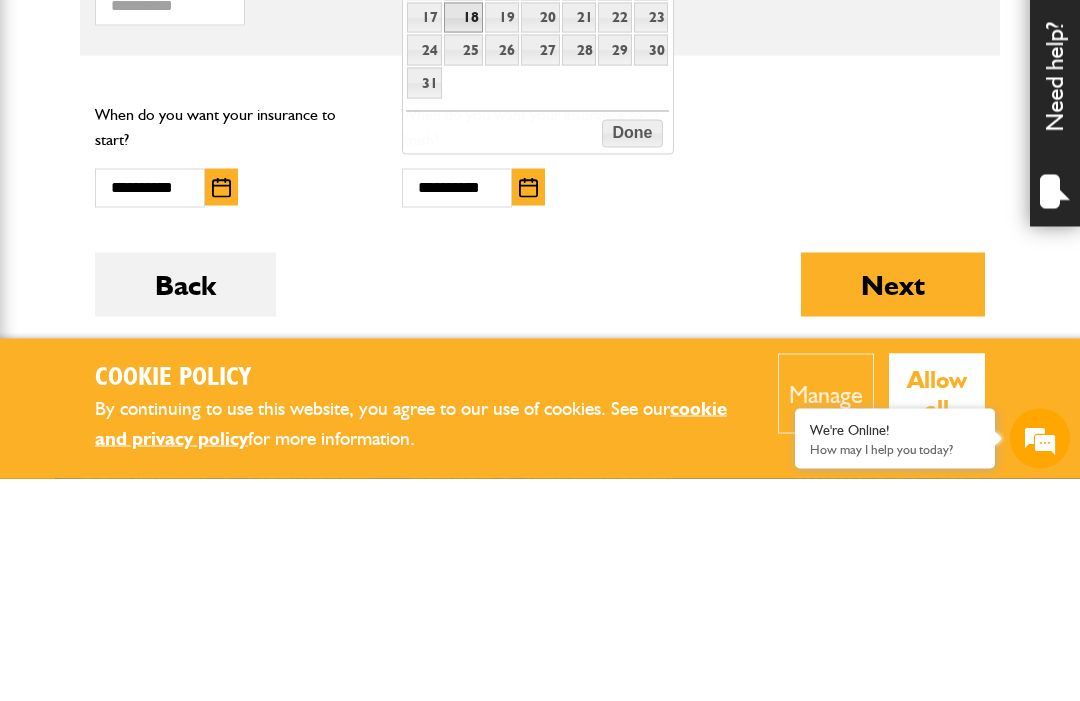 scroll, scrollTop: 1702, scrollLeft: 0, axis: vertical 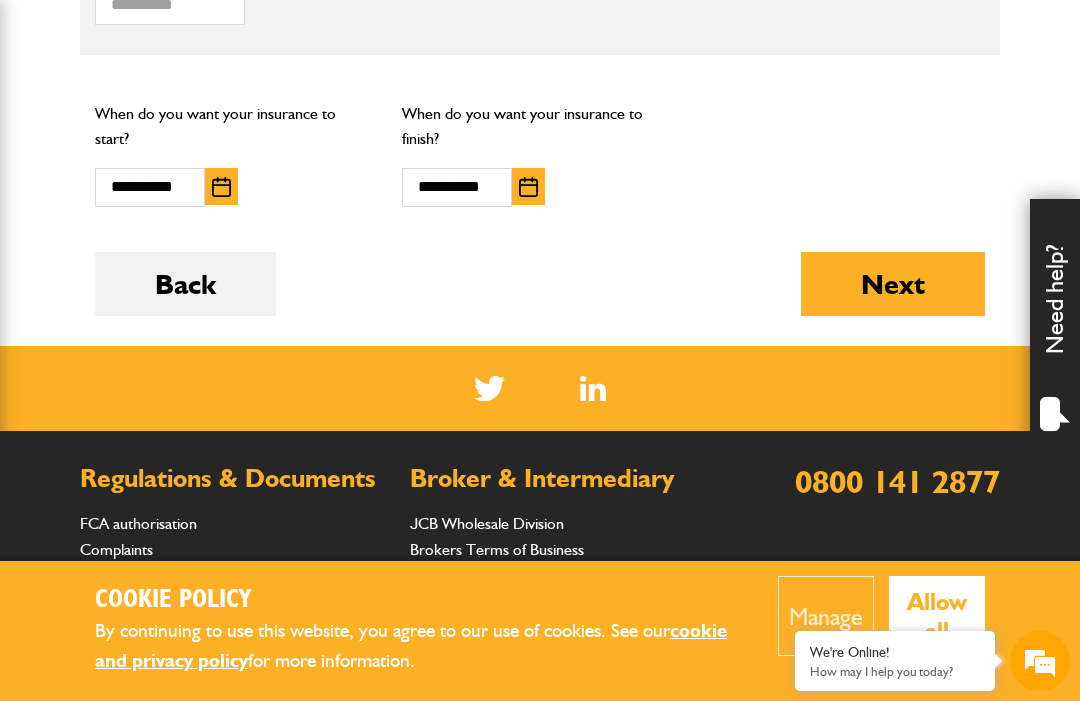 click on "Next" at bounding box center [893, 284] 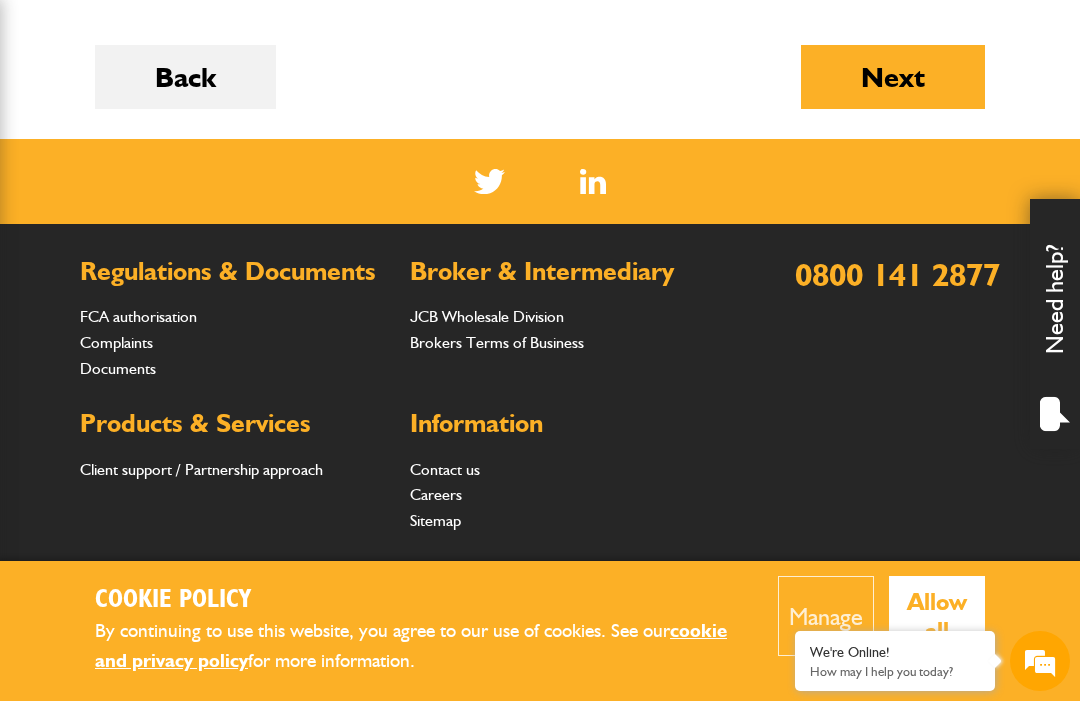 scroll, scrollTop: 2086, scrollLeft: 0, axis: vertical 